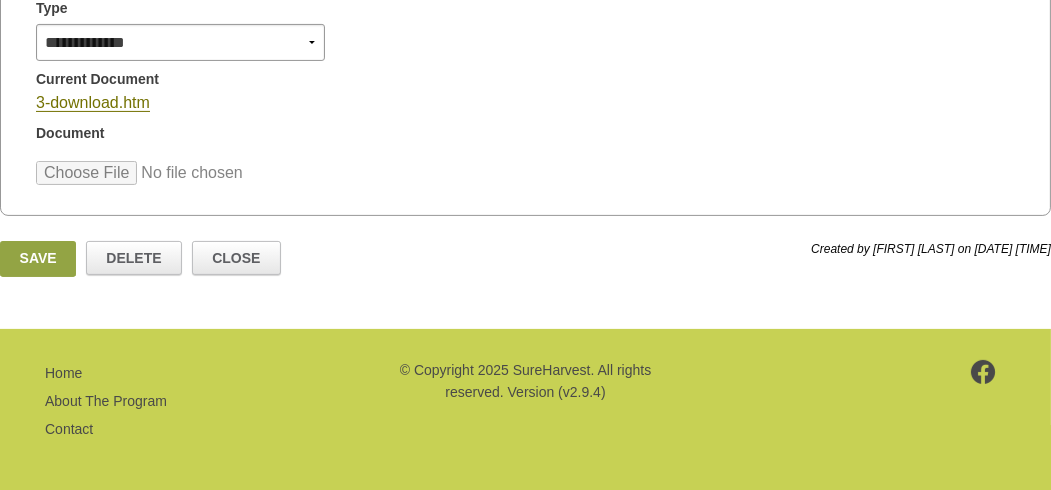 scroll, scrollTop: 492, scrollLeft: 0, axis: vertical 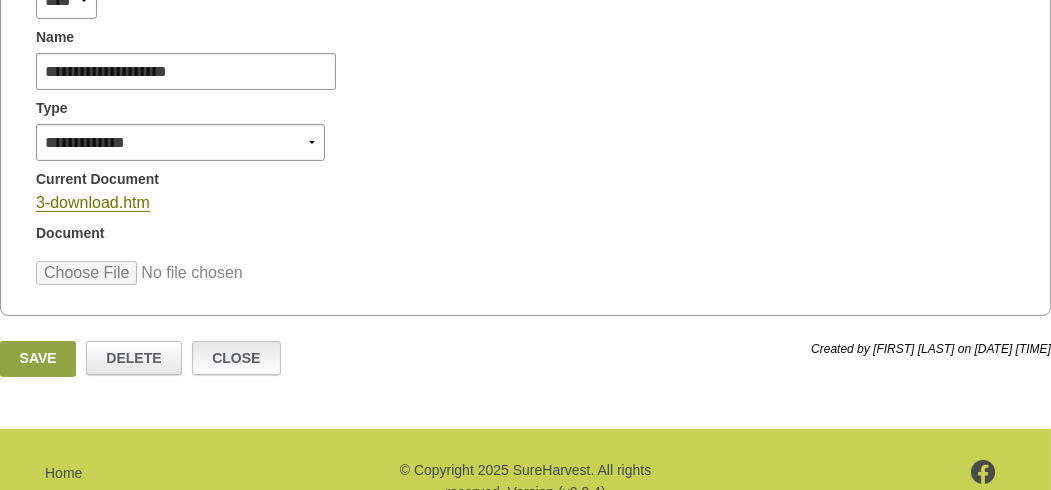 click on "Close" at bounding box center [236, 358] 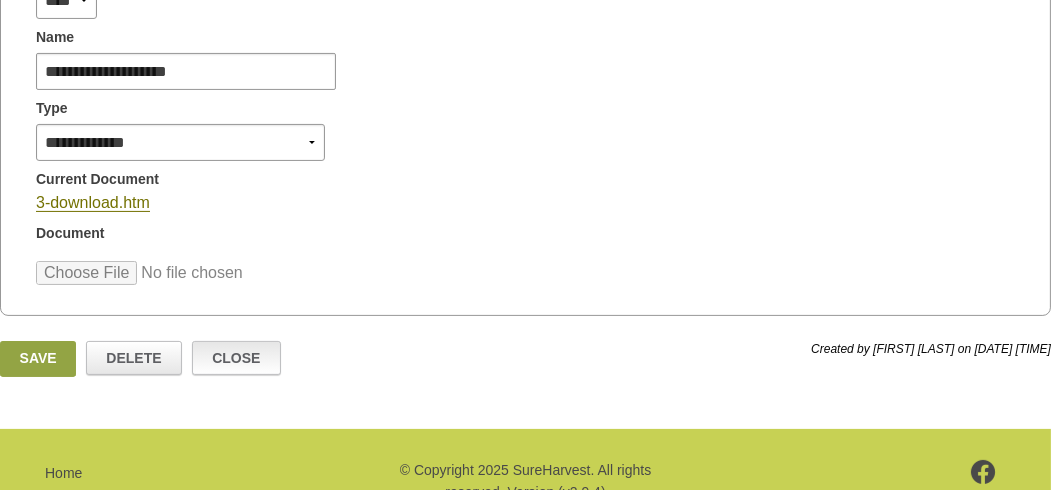 click on "Close" at bounding box center [236, 358] 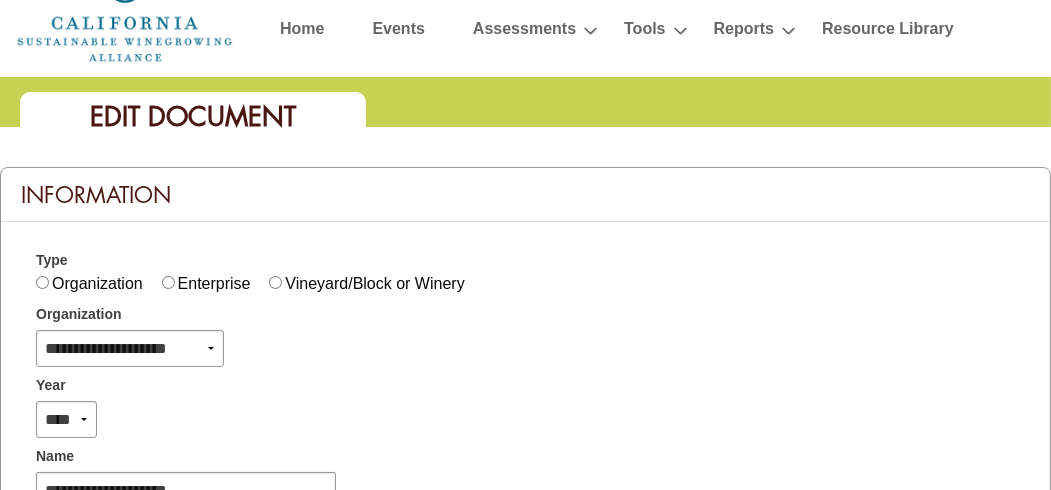 scroll, scrollTop: 100, scrollLeft: 0, axis: vertical 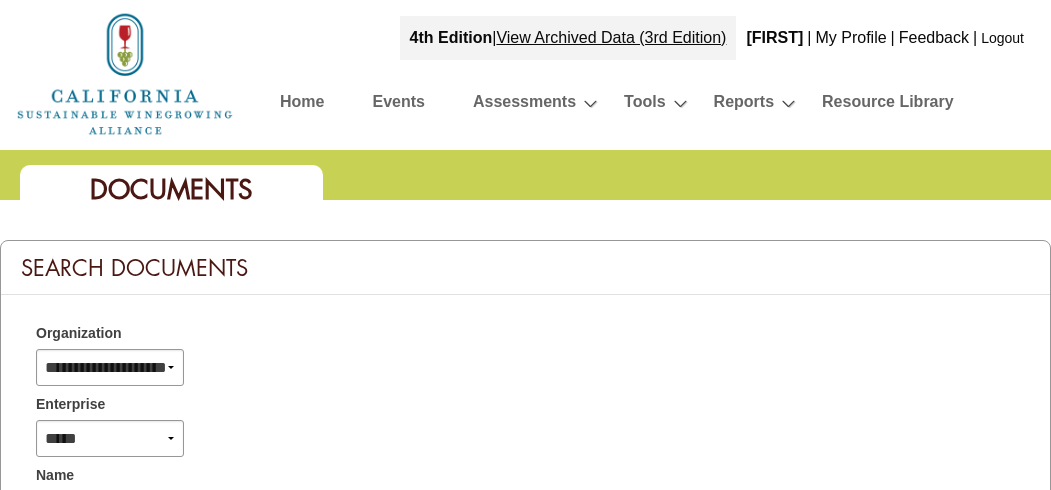select 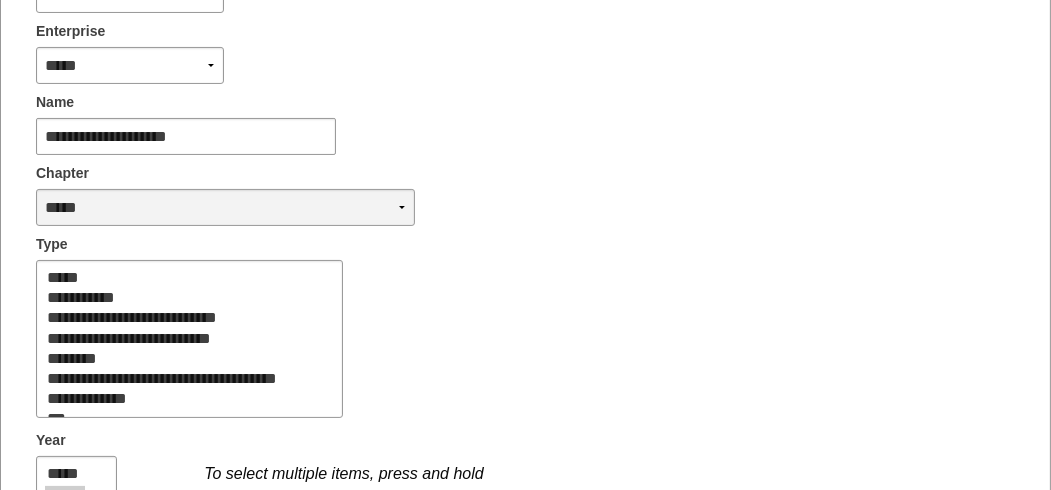 scroll, scrollTop: 400, scrollLeft: 0, axis: vertical 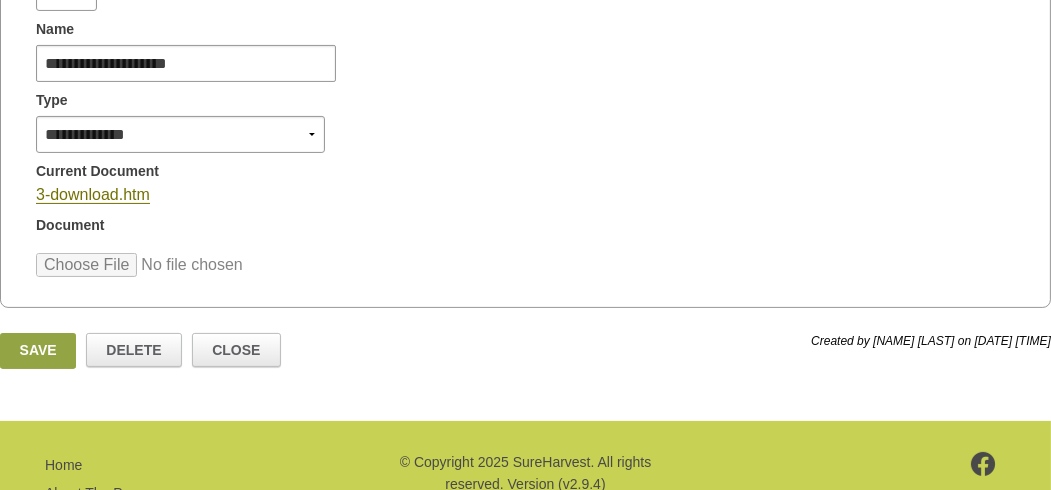 click at bounding box center (187, 265) 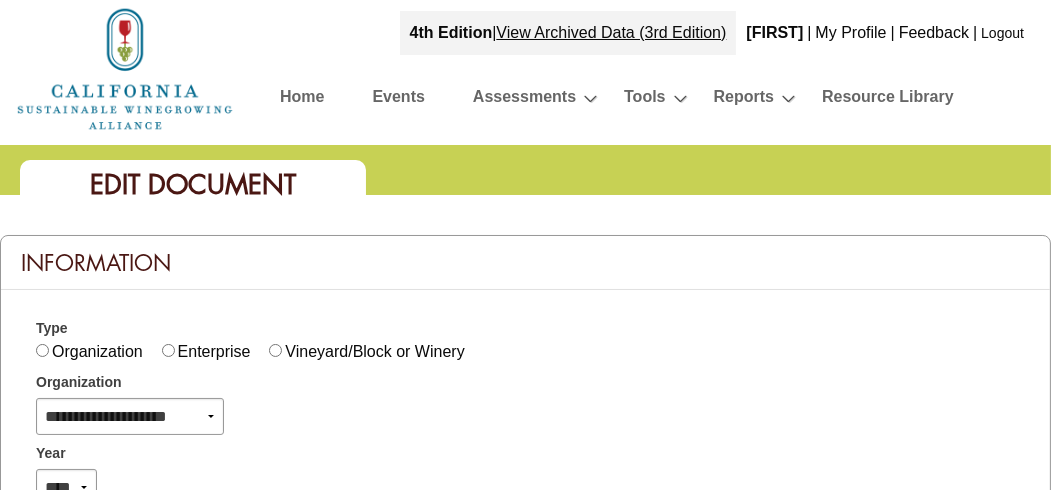 scroll, scrollTop: 0, scrollLeft: 0, axis: both 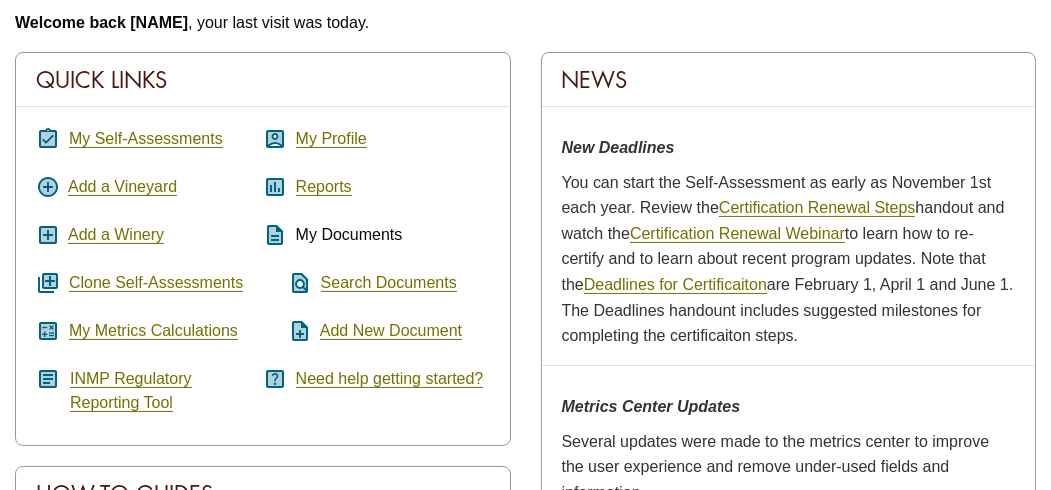 click on "description" at bounding box center (275, 235) 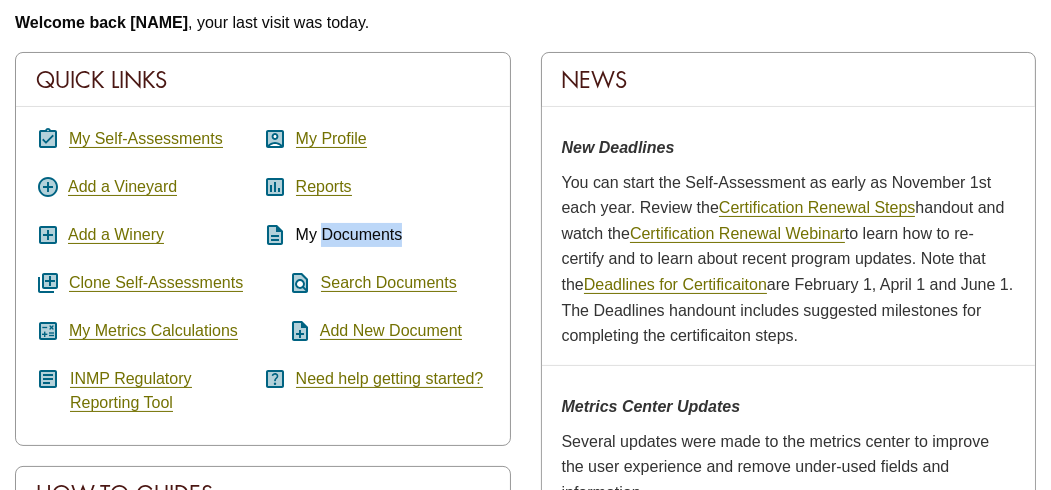 click on "My Documents" at bounding box center [349, 234] 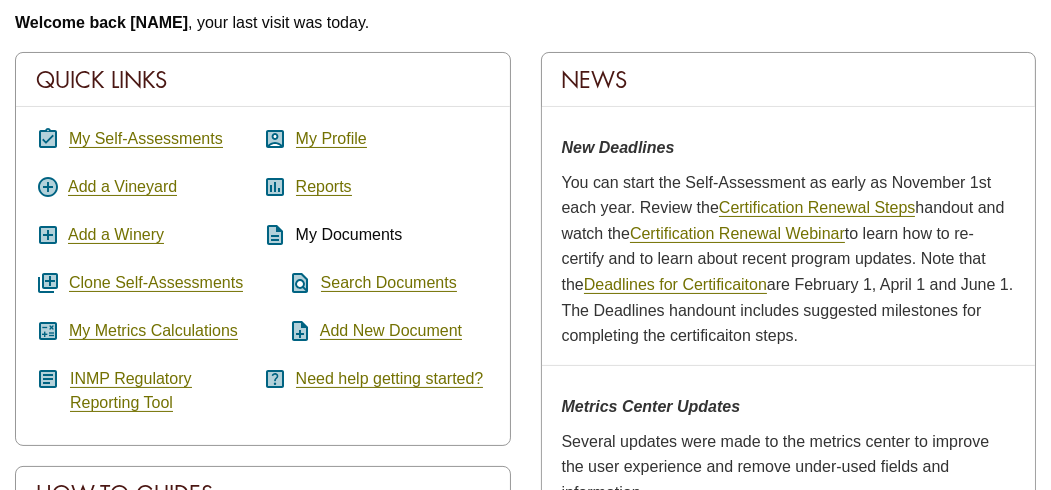 click on "description" at bounding box center (275, 235) 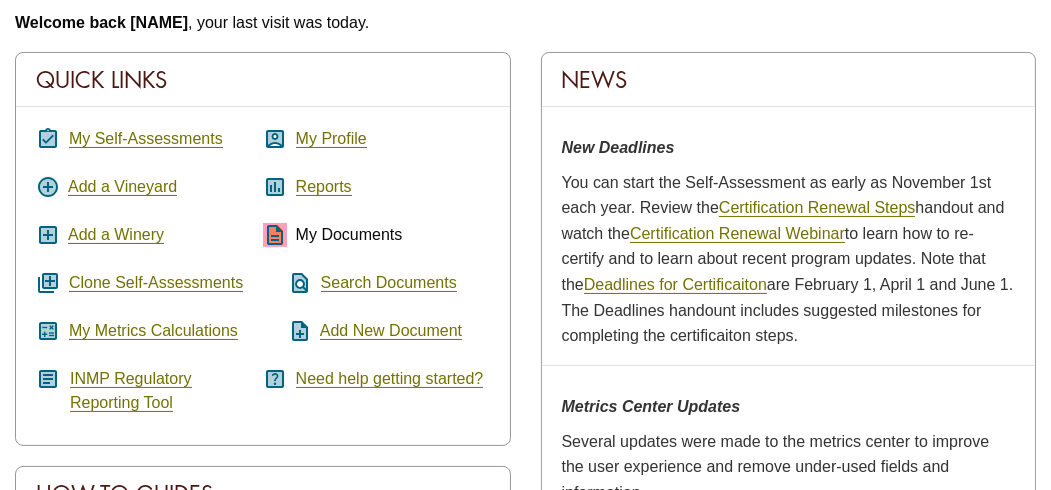 click on "description" at bounding box center (275, 235) 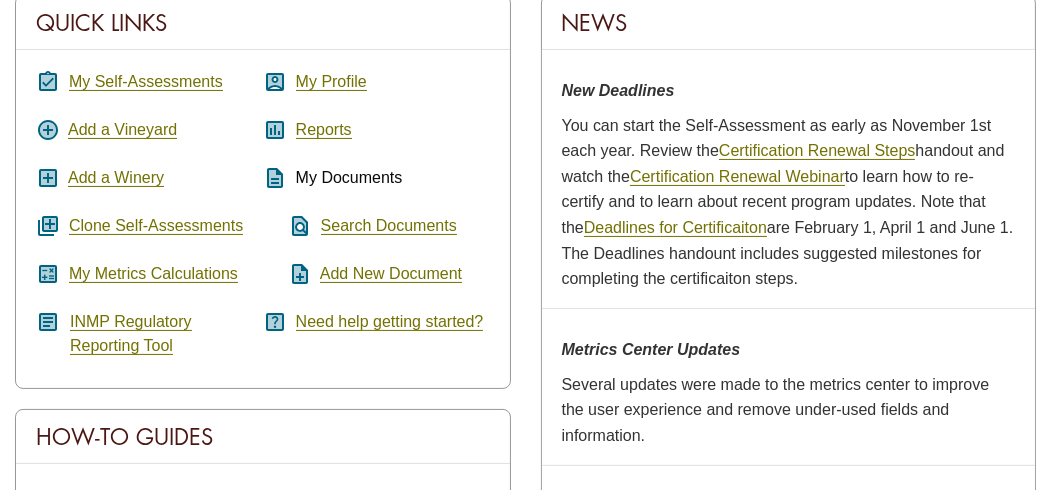 scroll, scrollTop: 400, scrollLeft: 0, axis: vertical 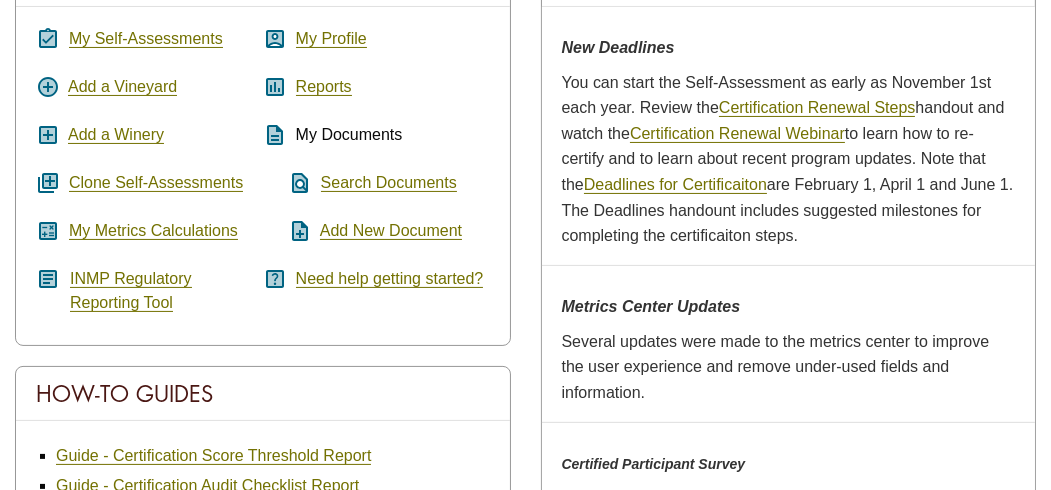 click on "find_in_page" at bounding box center (287, 183) 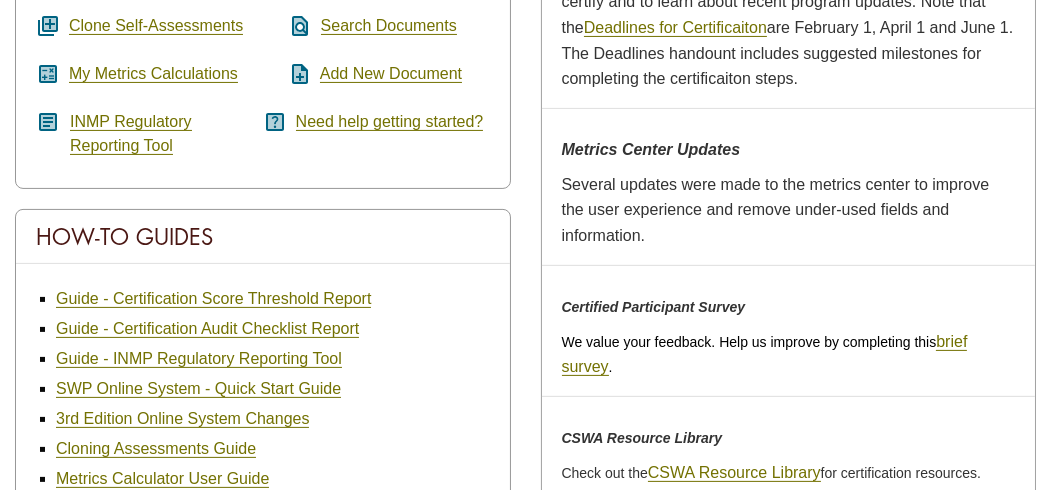 scroll, scrollTop: 500, scrollLeft: 0, axis: vertical 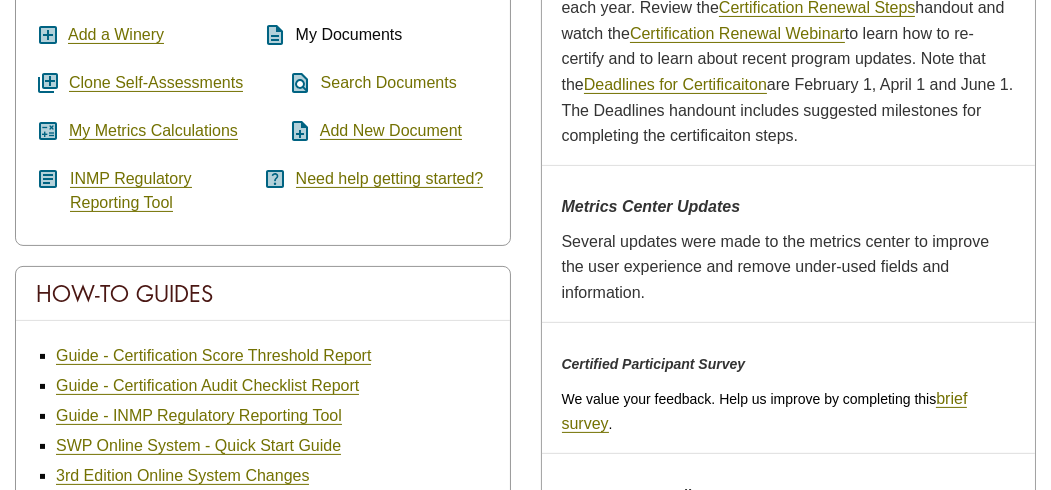 click on "Search Documents" at bounding box center [389, 83] 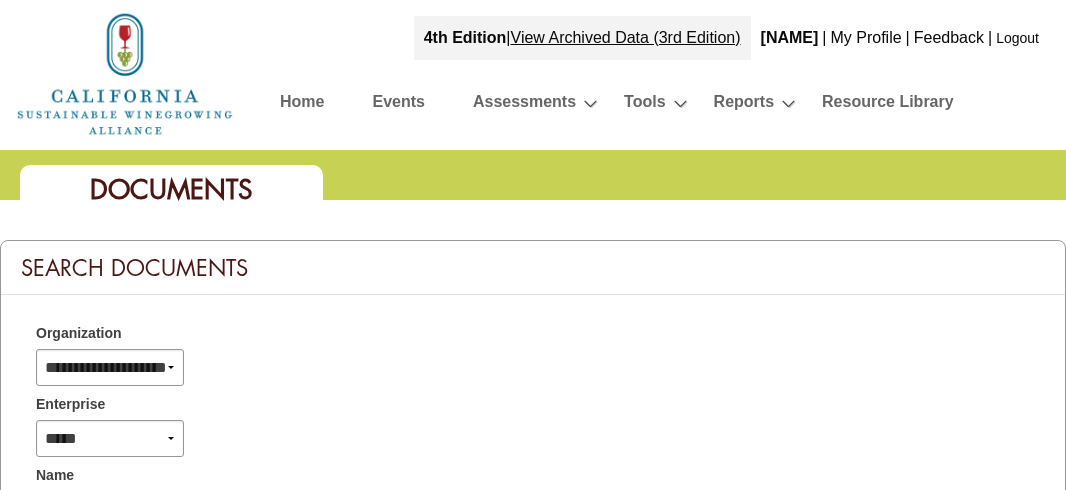 select 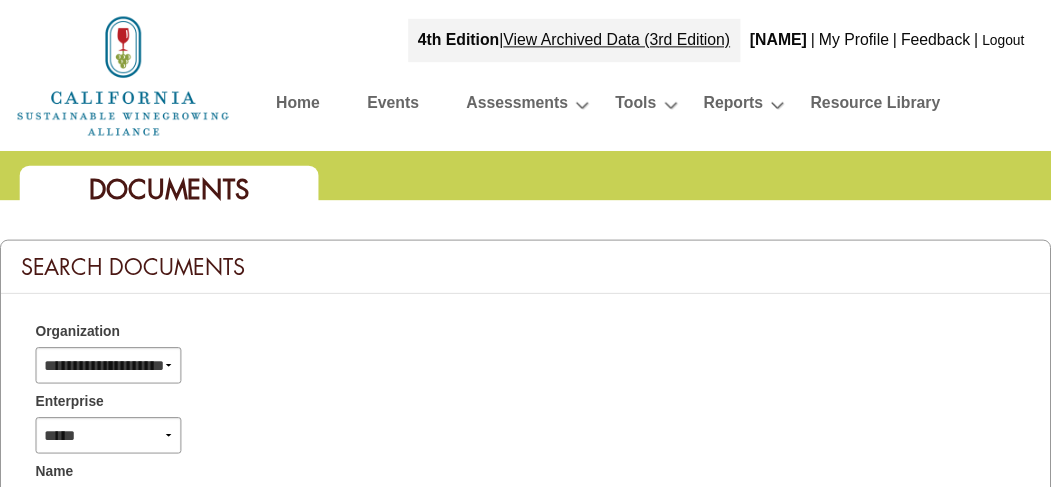 scroll, scrollTop: 0, scrollLeft: 0, axis: both 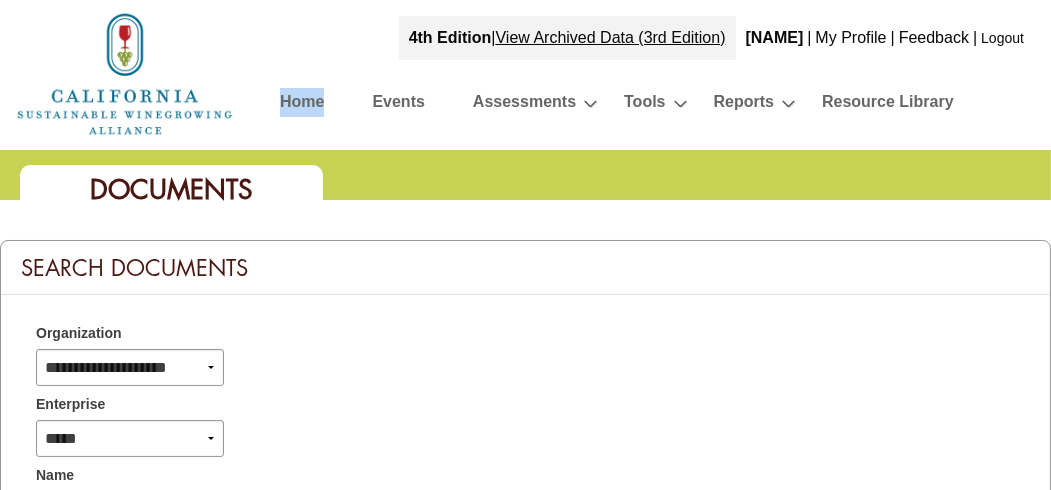 click on "4th Edition  |  View Archived Data (3rd Edition)
Leigh
|
My Profile
|
Feedback
|
Logout
Home
Events
Assessments
Clone Assessments
»
Tools
INMP Regulatory Reporting Tool
»
Reports
Action Plan Notes
Assessment Comparison
Add Report
»
Assessment Score Comparison
Assessment Scores" at bounding box center (650, 74) 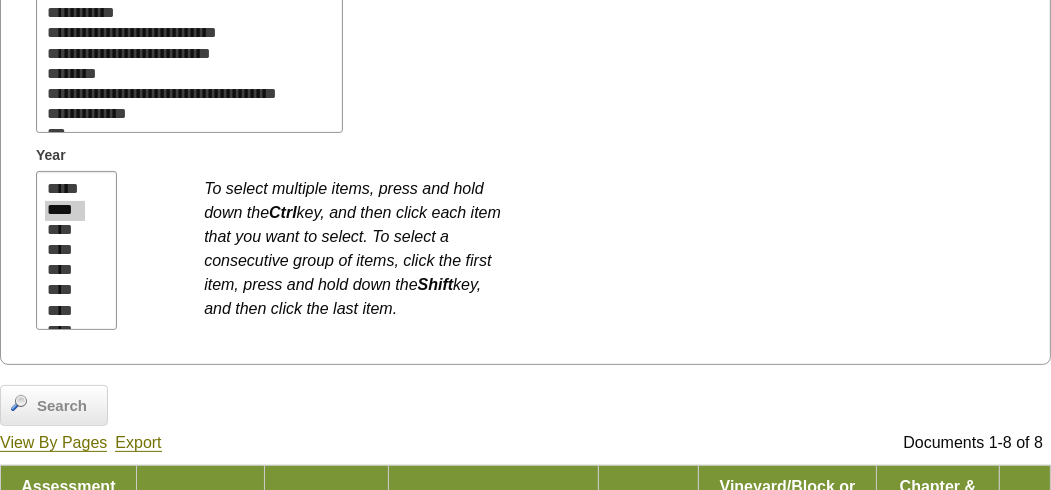 scroll, scrollTop: 700, scrollLeft: 0, axis: vertical 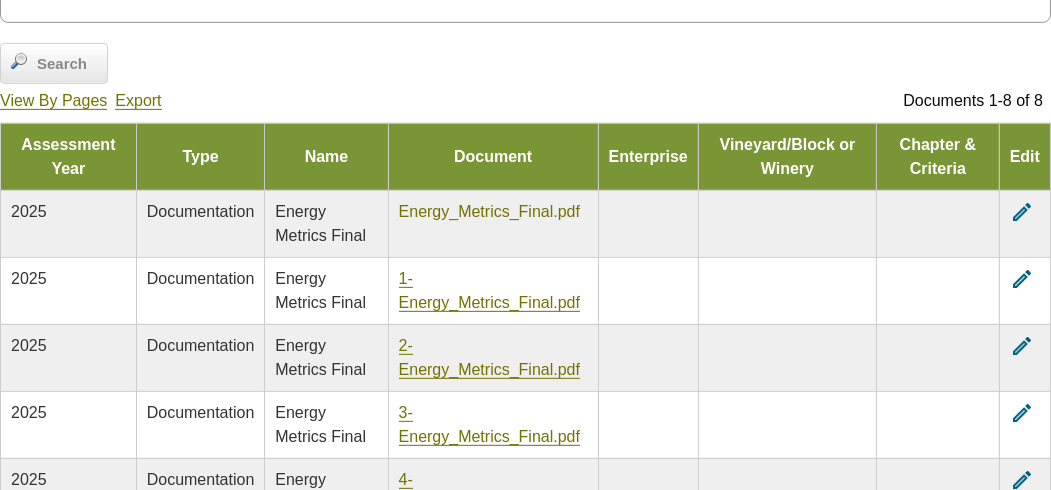 click on "Energy_Metrics_Final.pdf" at bounding box center [489, 212] 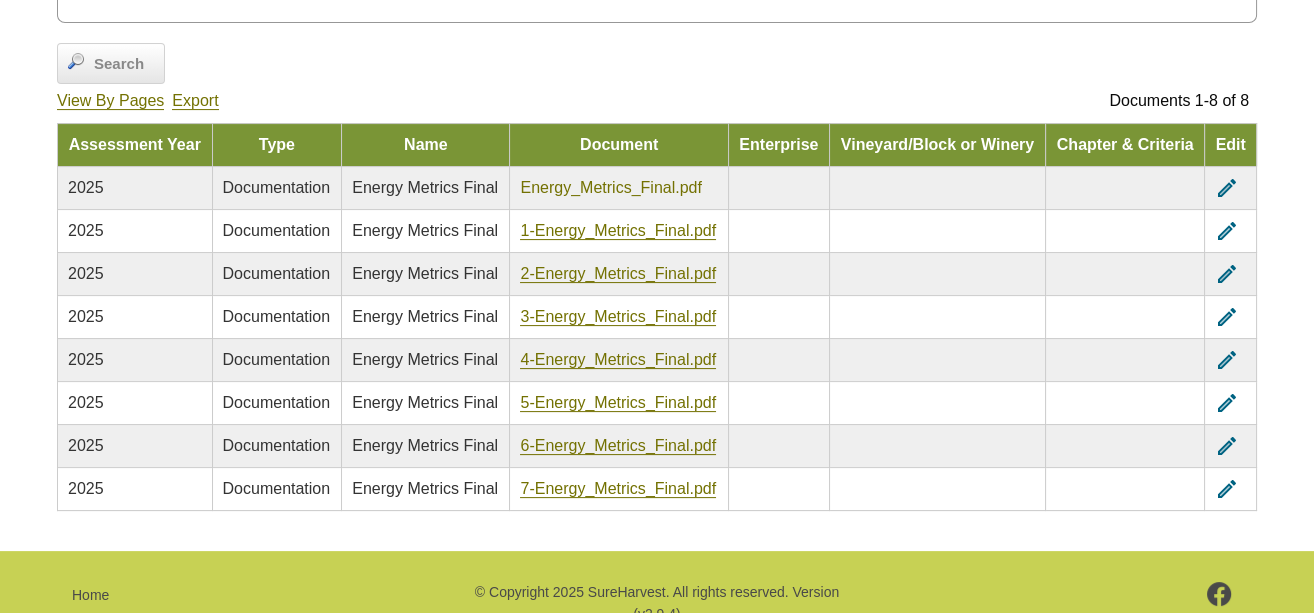 scroll, scrollTop: 40, scrollLeft: 0, axis: vertical 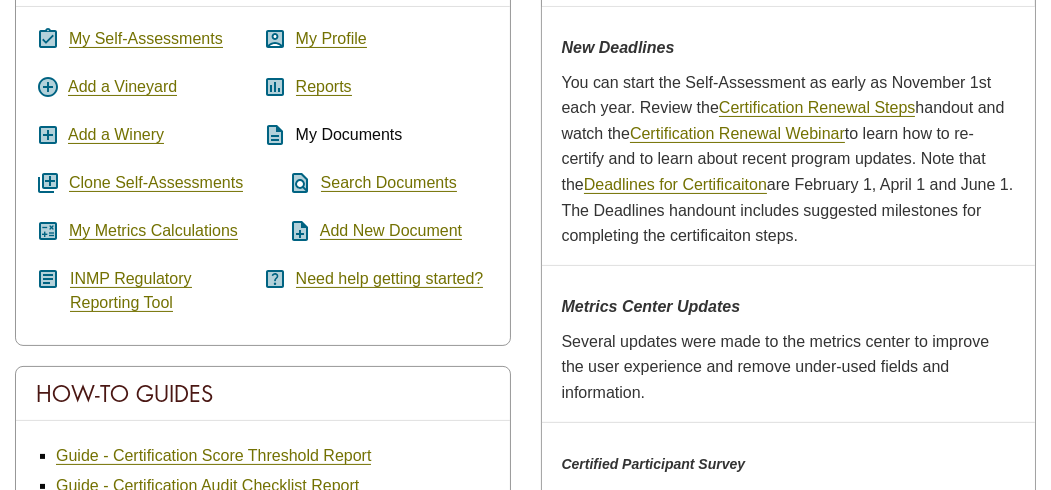 click on "My Documents" at bounding box center [349, 134] 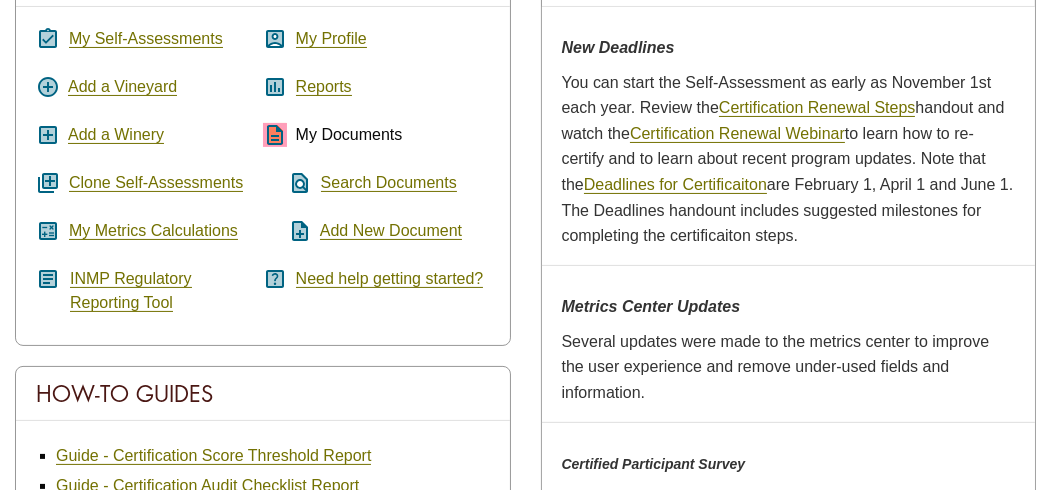 click on "description" at bounding box center (275, 135) 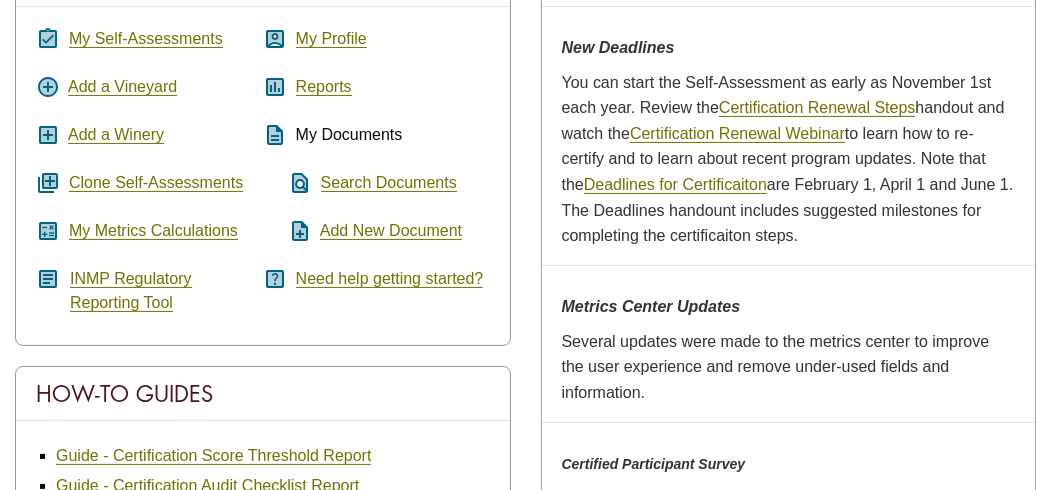 click on "My Documents" at bounding box center [349, 134] 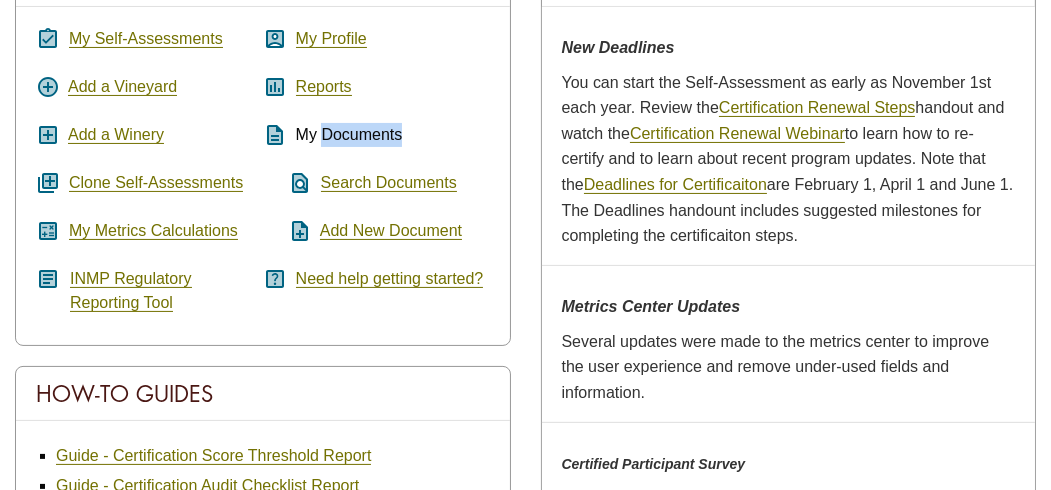 click on "My Documents" at bounding box center (349, 134) 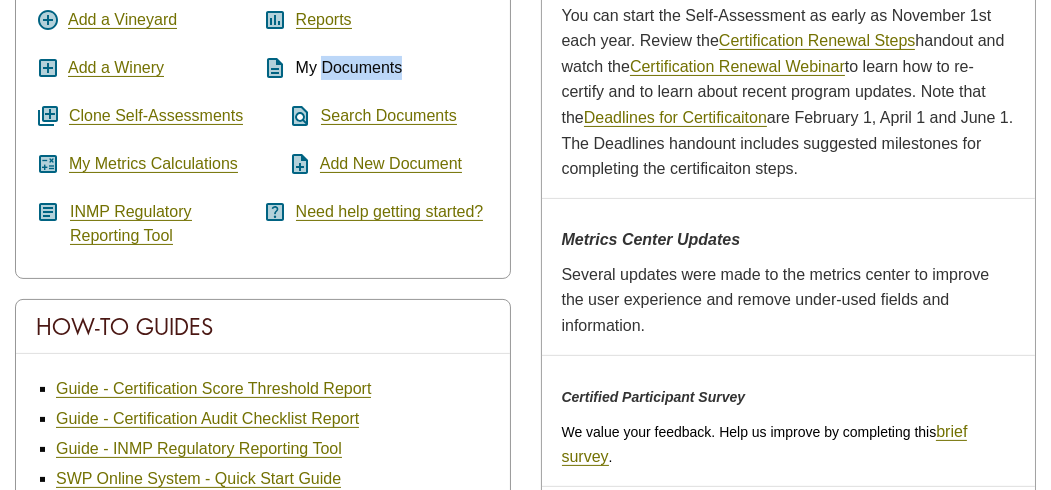scroll, scrollTop: 425, scrollLeft: 0, axis: vertical 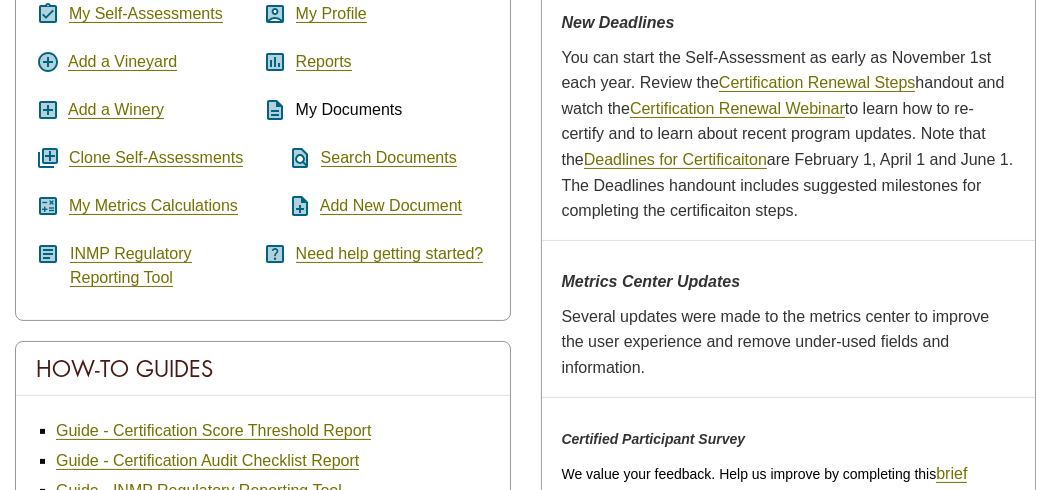 click on "description" at bounding box center (275, 110) 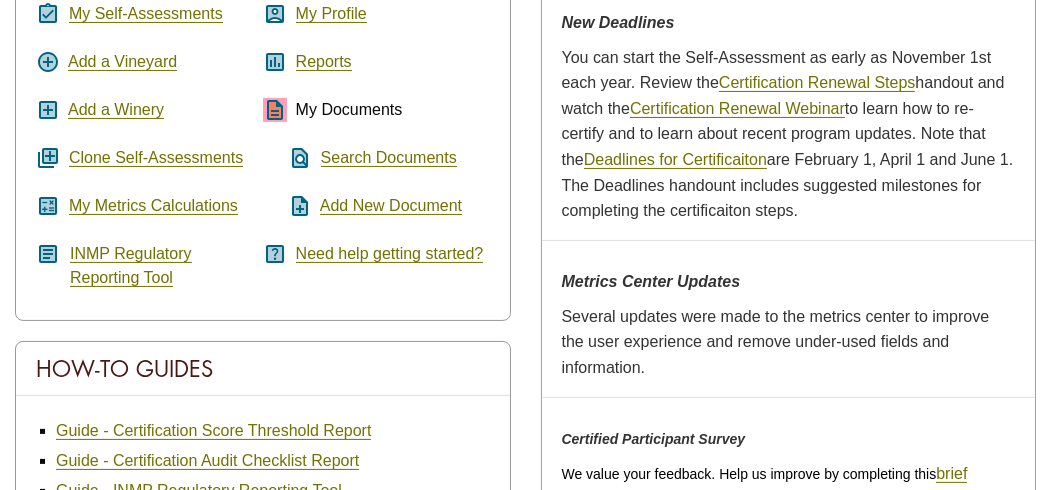 click on "description" at bounding box center (275, 110) 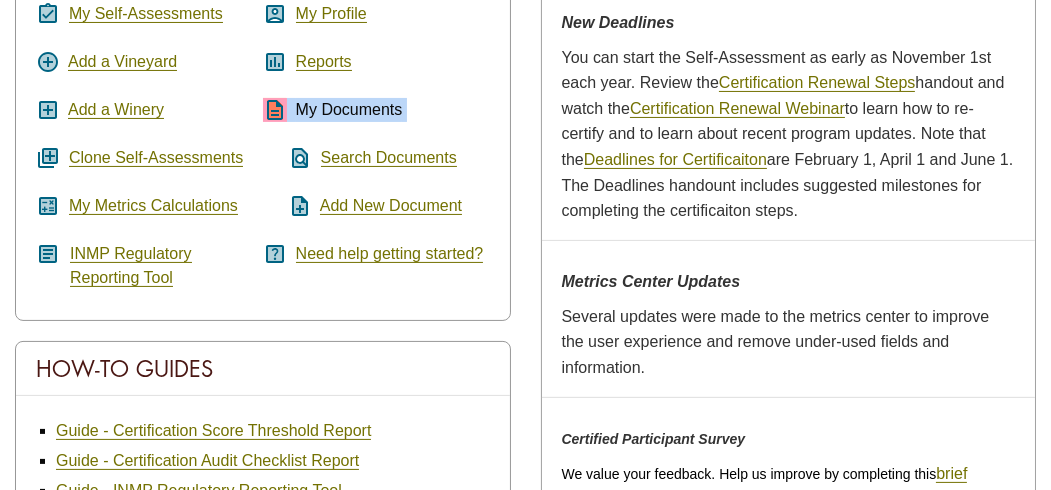 click on "description" at bounding box center [275, 110] 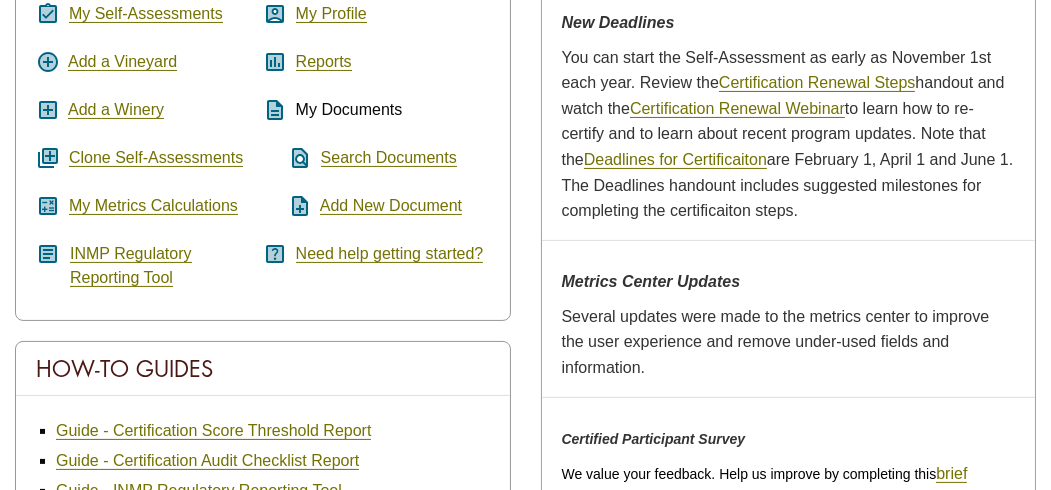 click on "description" at bounding box center (275, 110) 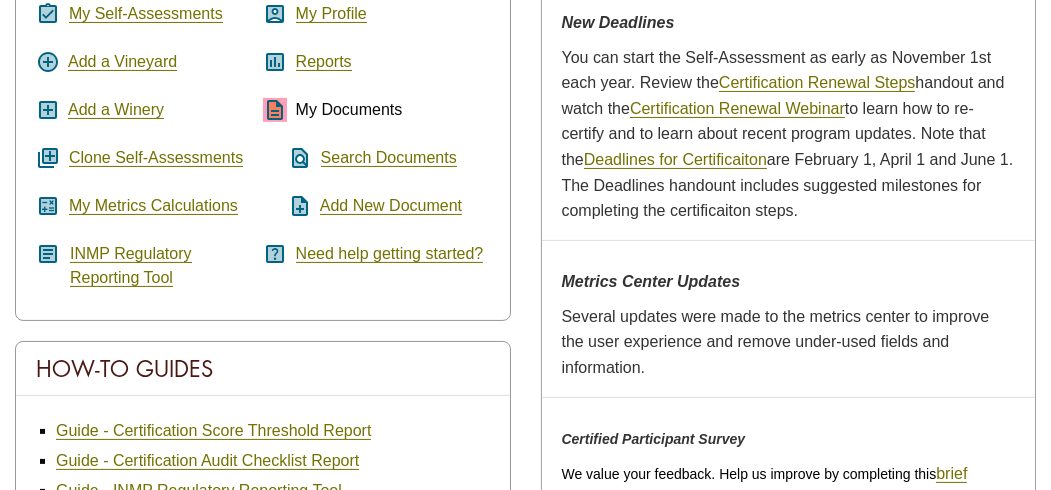 click on "description" at bounding box center (275, 110) 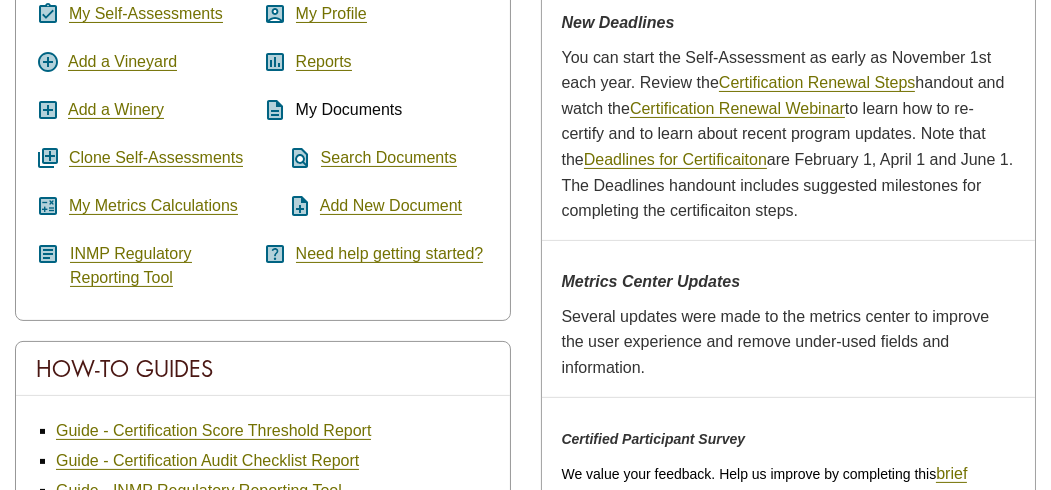 click on "My Documents" at bounding box center [349, 109] 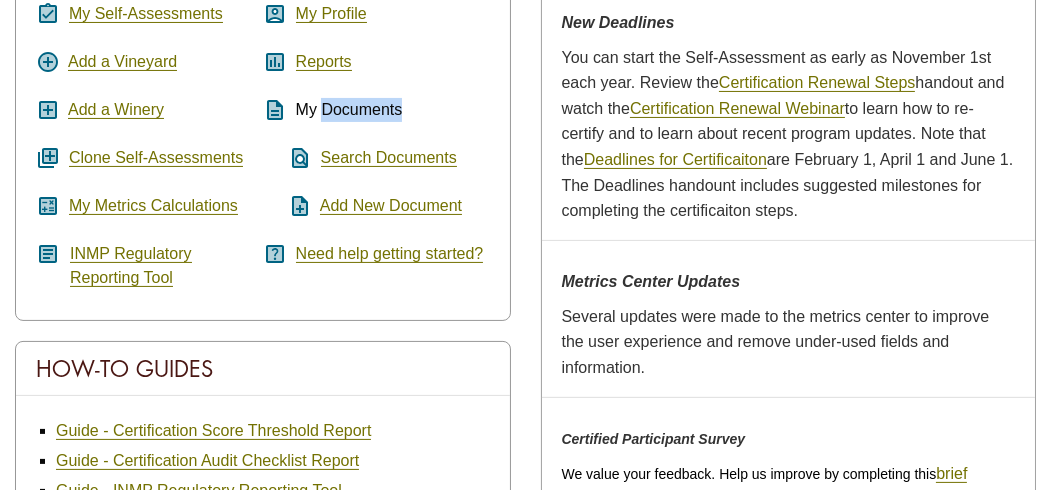 click on "My Documents" at bounding box center [349, 109] 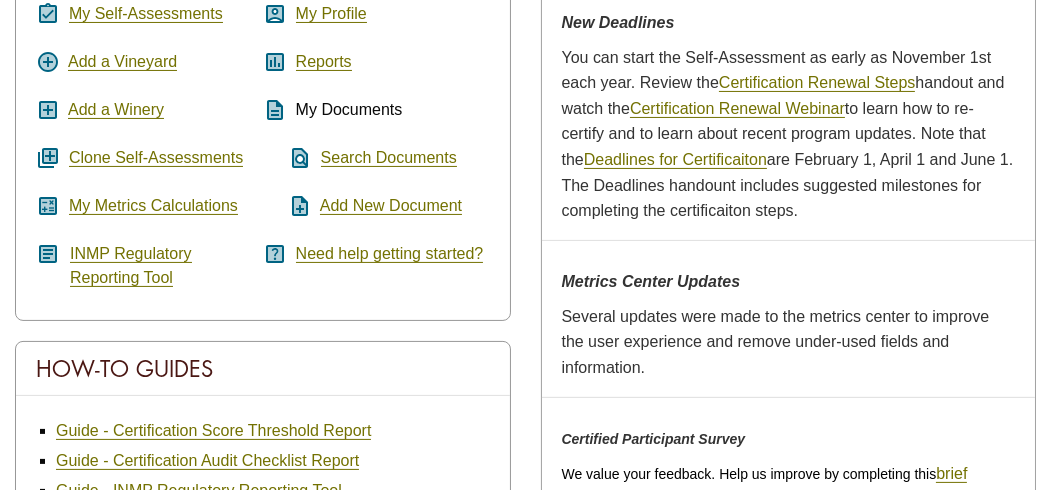 click on "description" at bounding box center [275, 110] 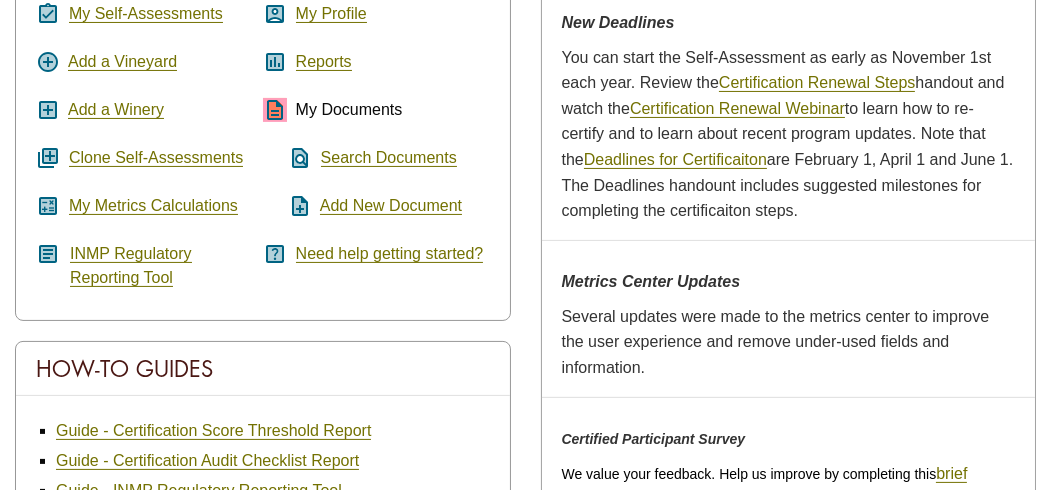 click on "description" at bounding box center (275, 110) 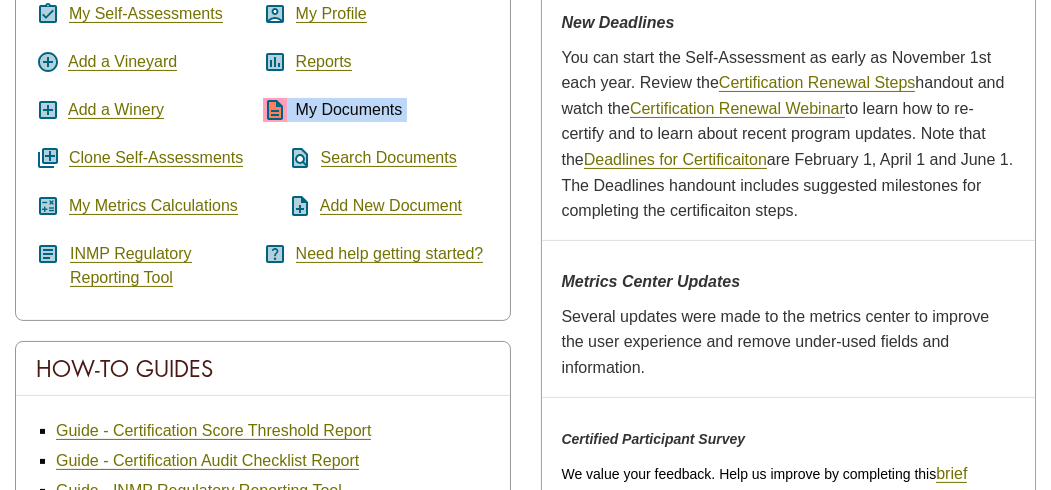click on "description" at bounding box center [275, 110] 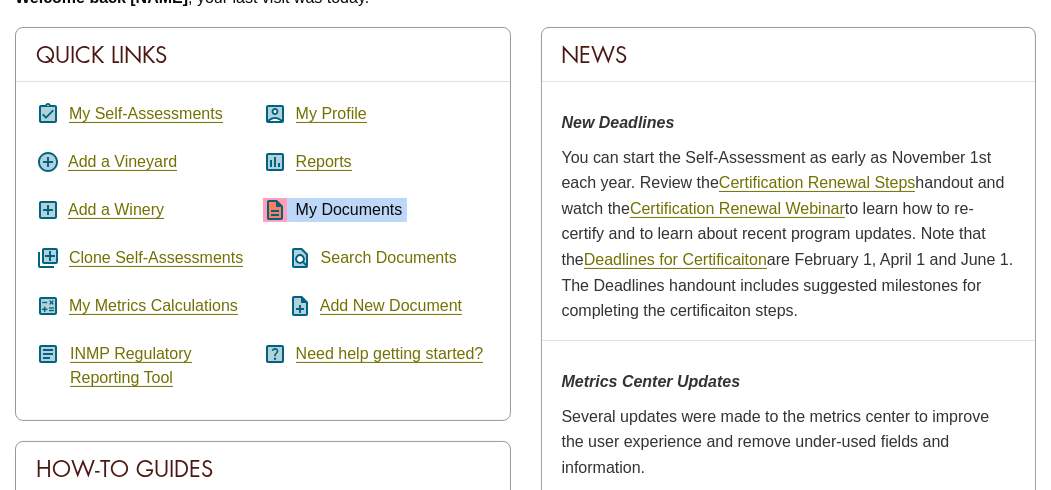 click on "Search Documents" at bounding box center (389, 258) 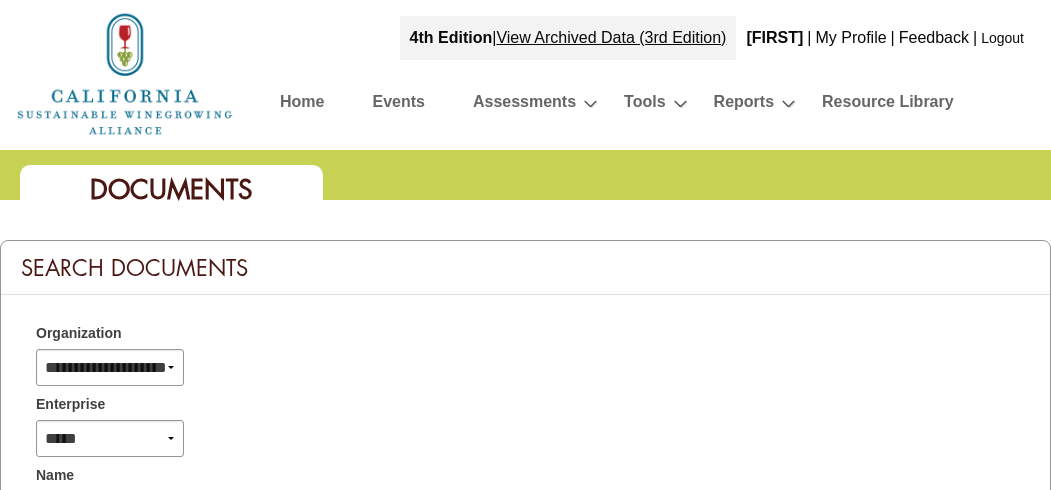 select 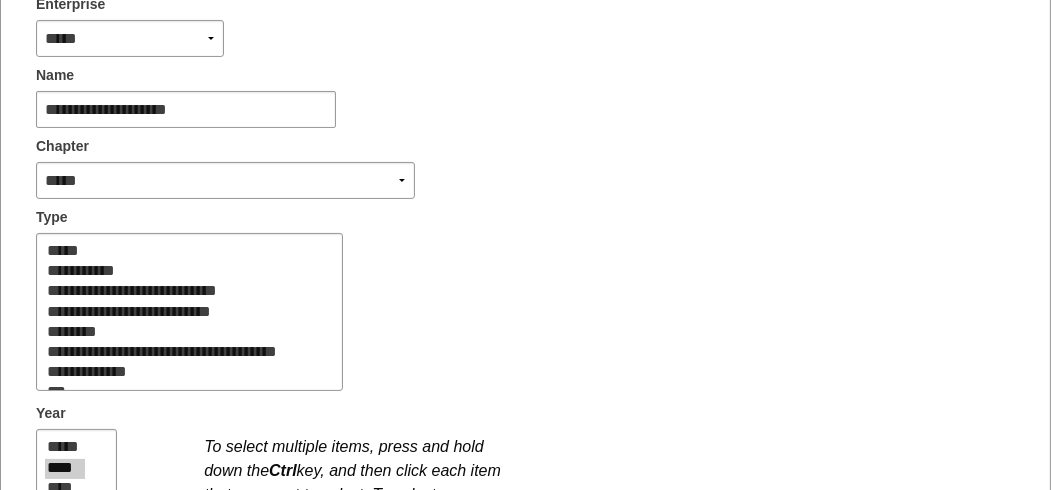 scroll, scrollTop: 500, scrollLeft: 0, axis: vertical 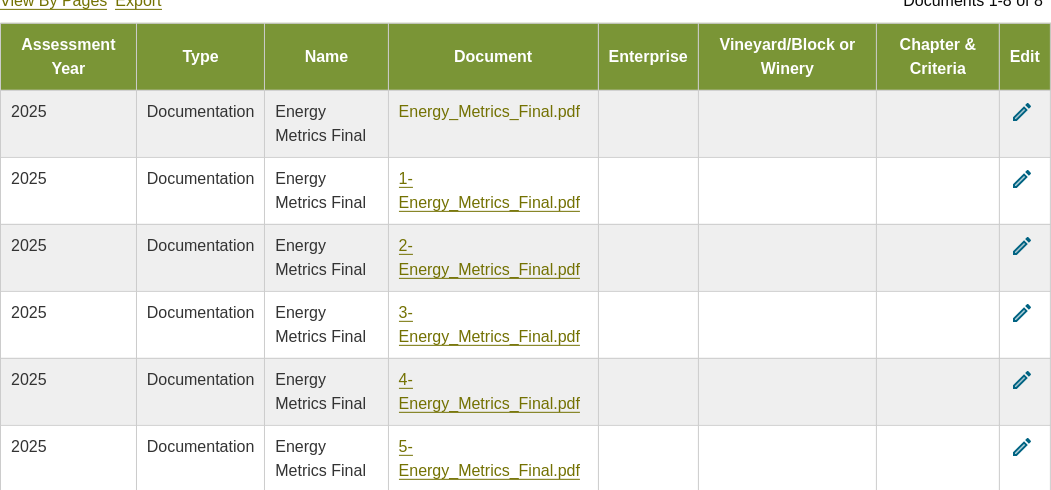 click on "Energy_Metrics_Final.pdf" at bounding box center (489, 112) 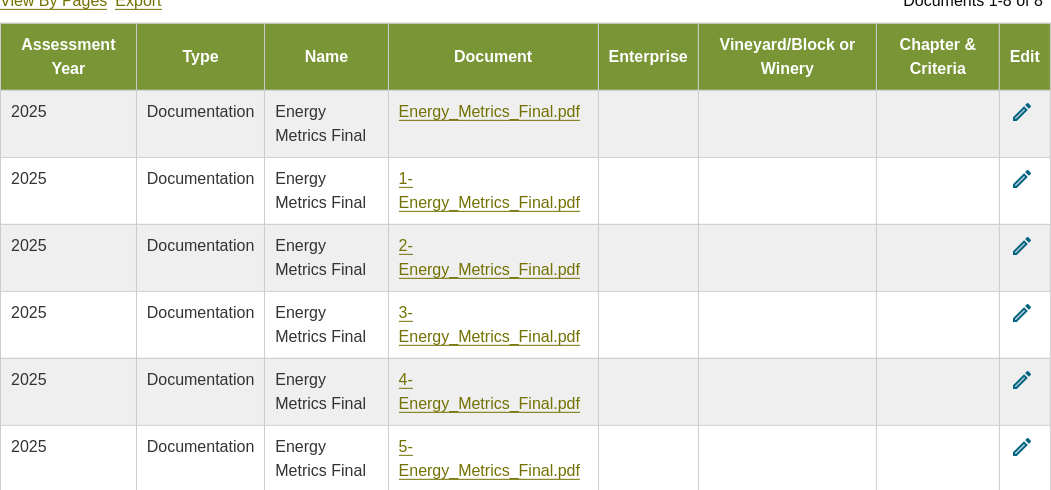 click on "edit" at bounding box center (1022, 179) 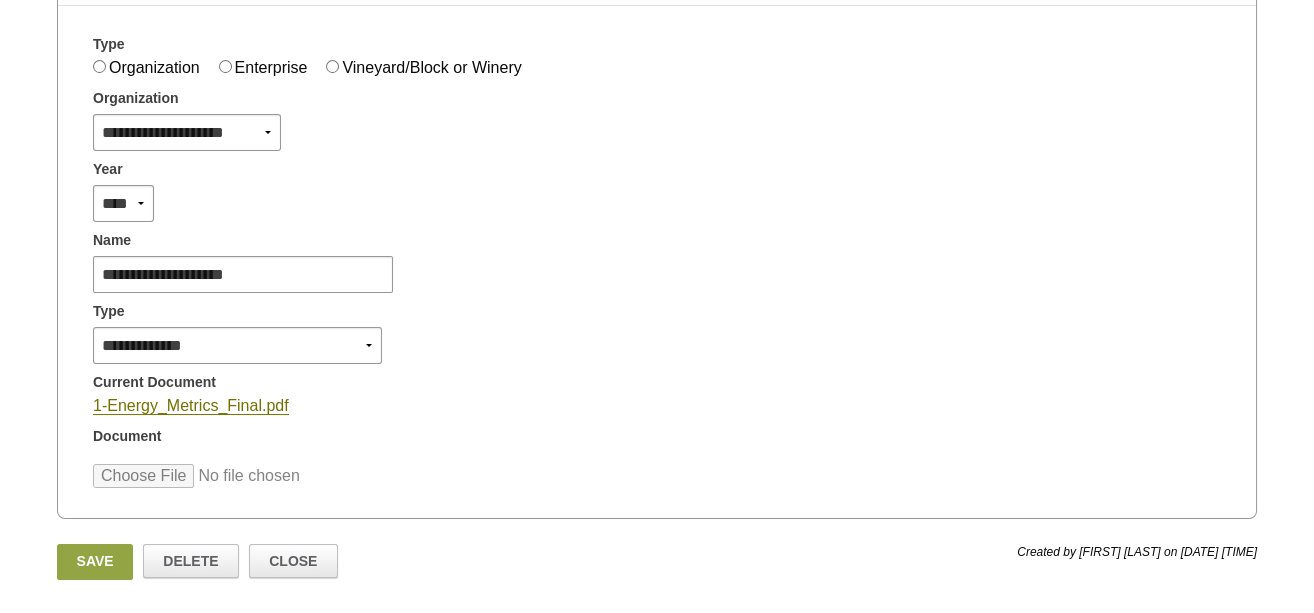 scroll, scrollTop: 375, scrollLeft: 0, axis: vertical 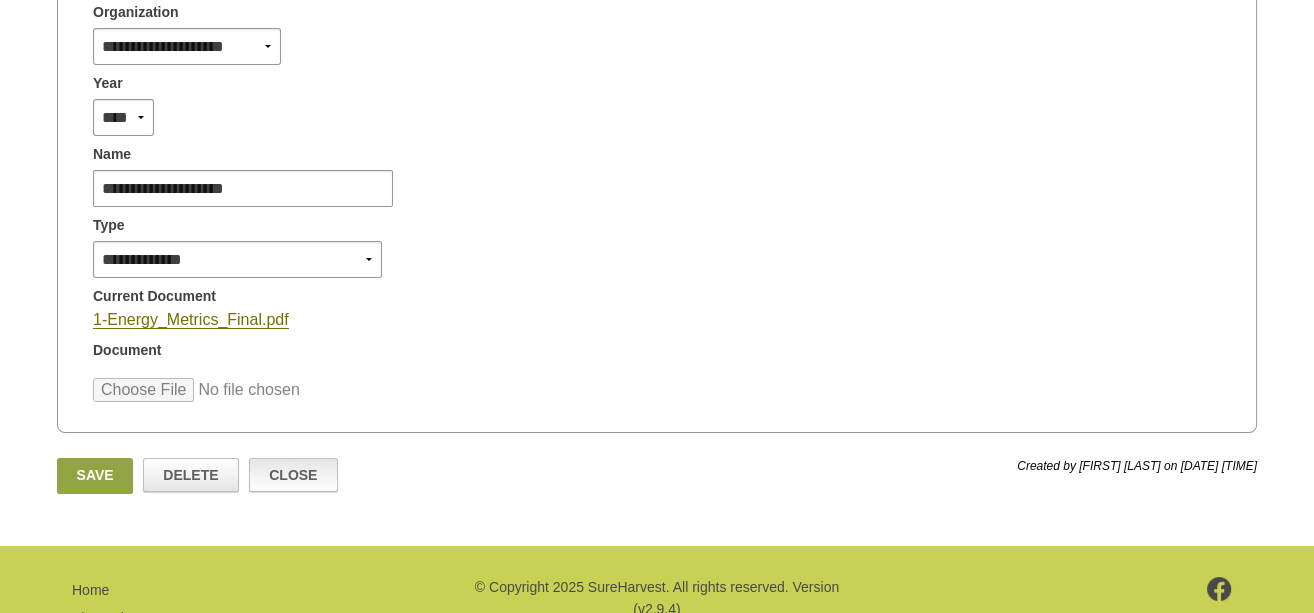 click on "Close" at bounding box center [293, 475] 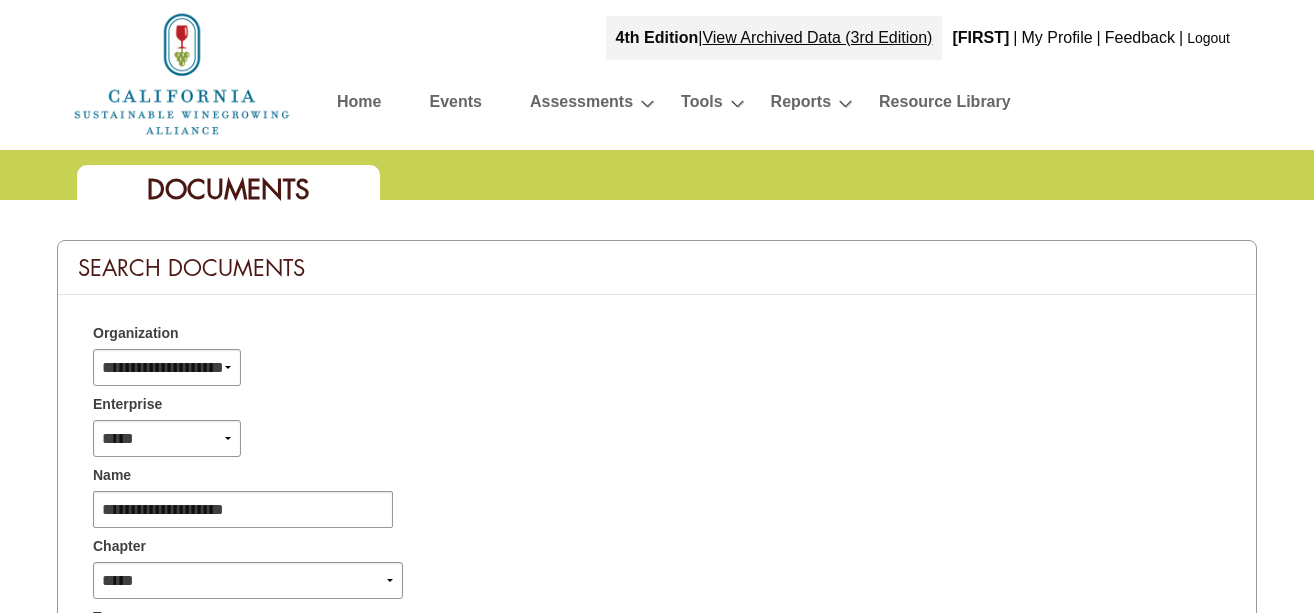 select 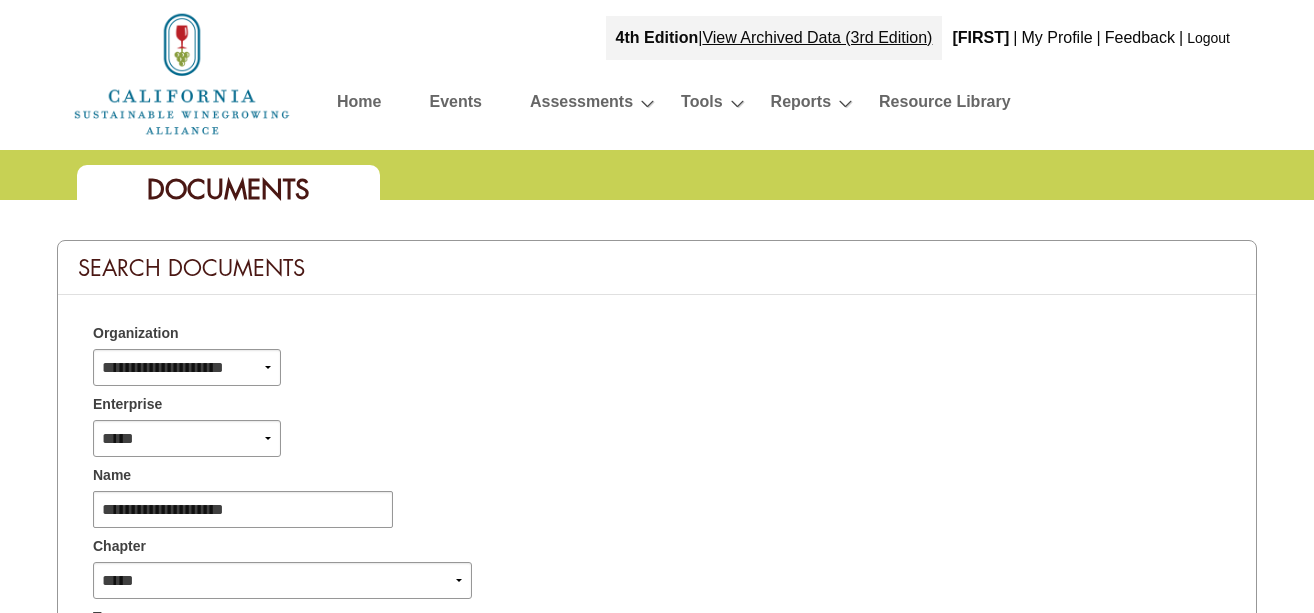 scroll, scrollTop: 0, scrollLeft: 0, axis: both 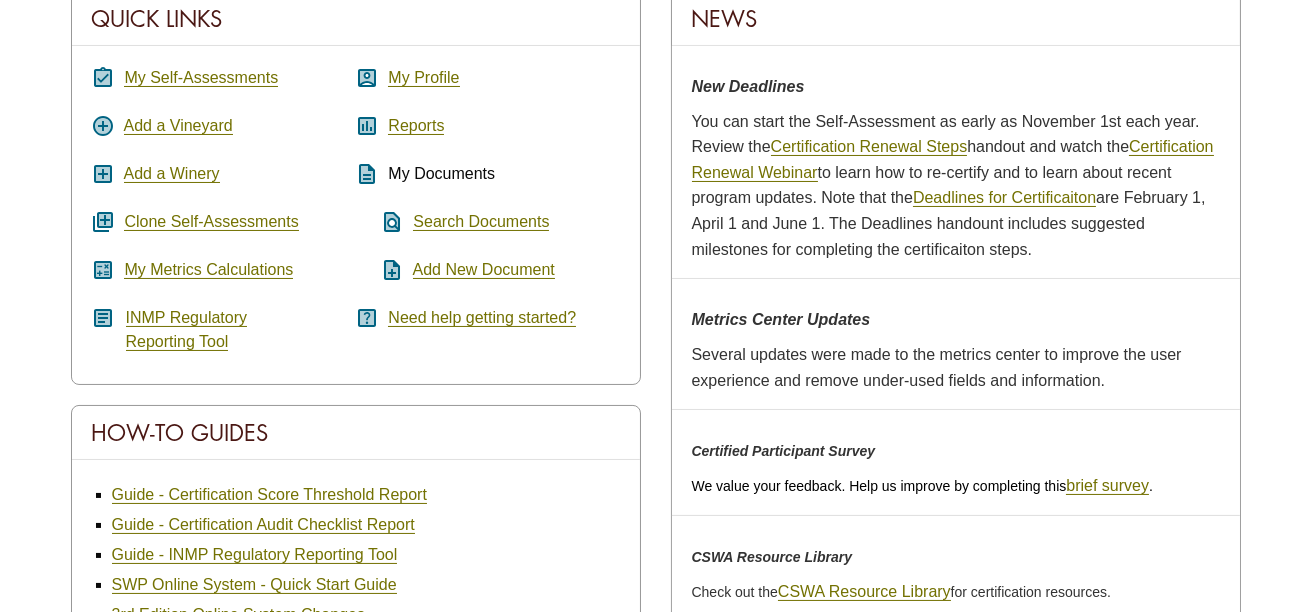 click on "description" at bounding box center [368, 174] 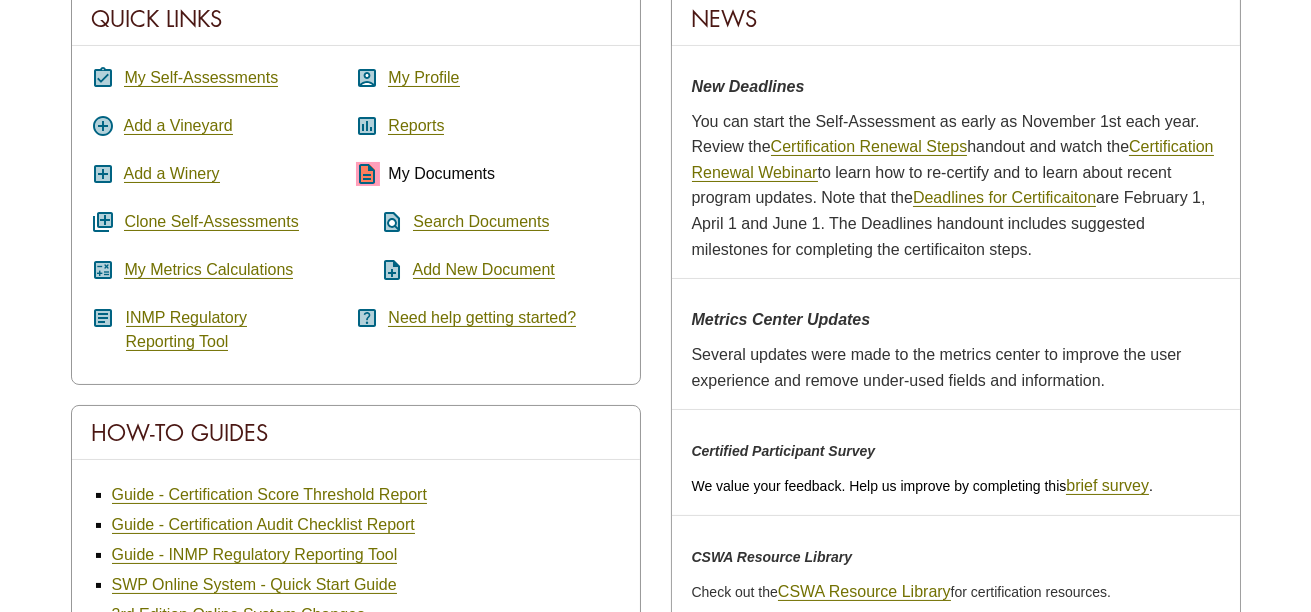 click on "description" at bounding box center (368, 174) 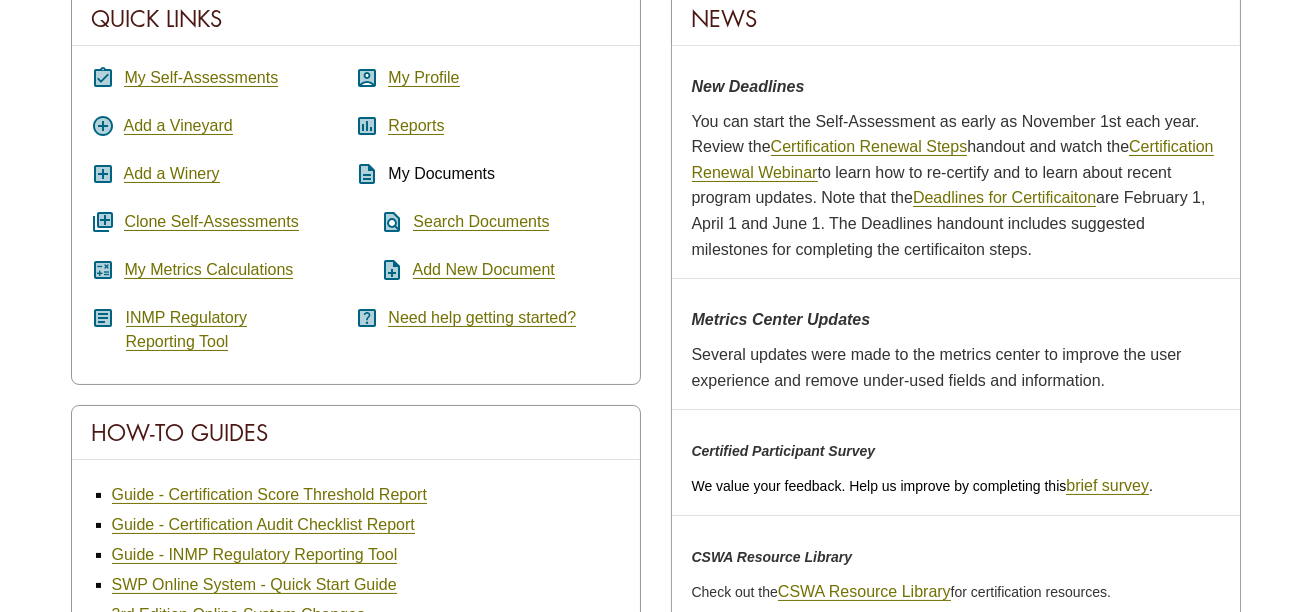 click on "My Documents" at bounding box center [441, 173] 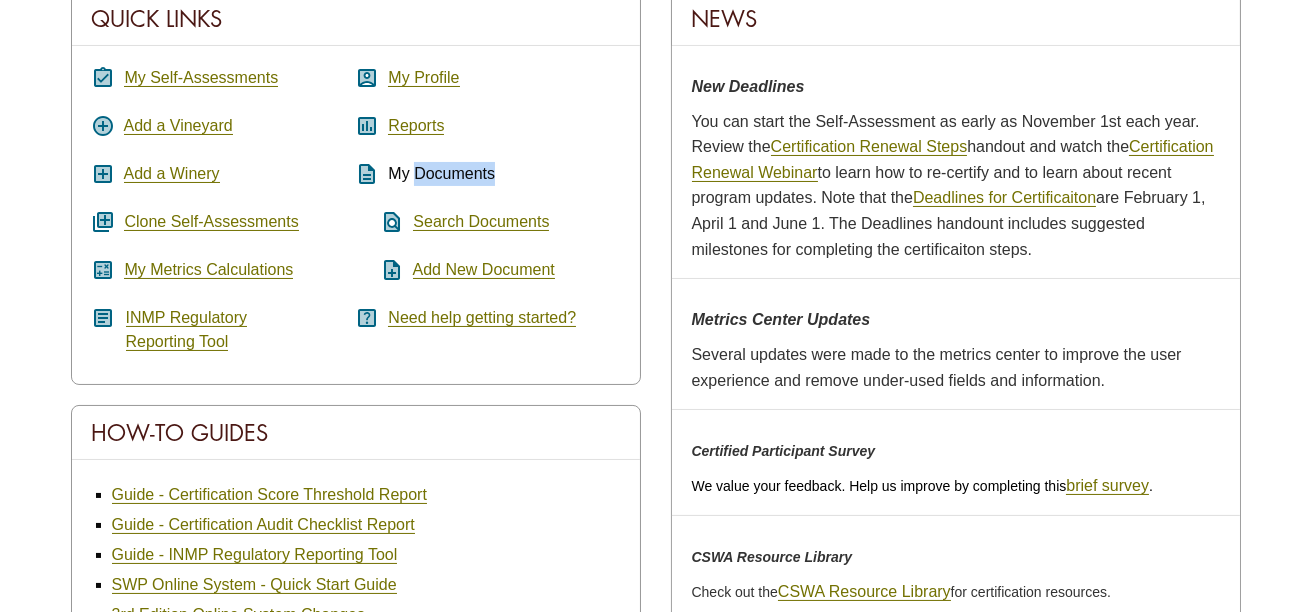 click on "My Documents" at bounding box center (441, 173) 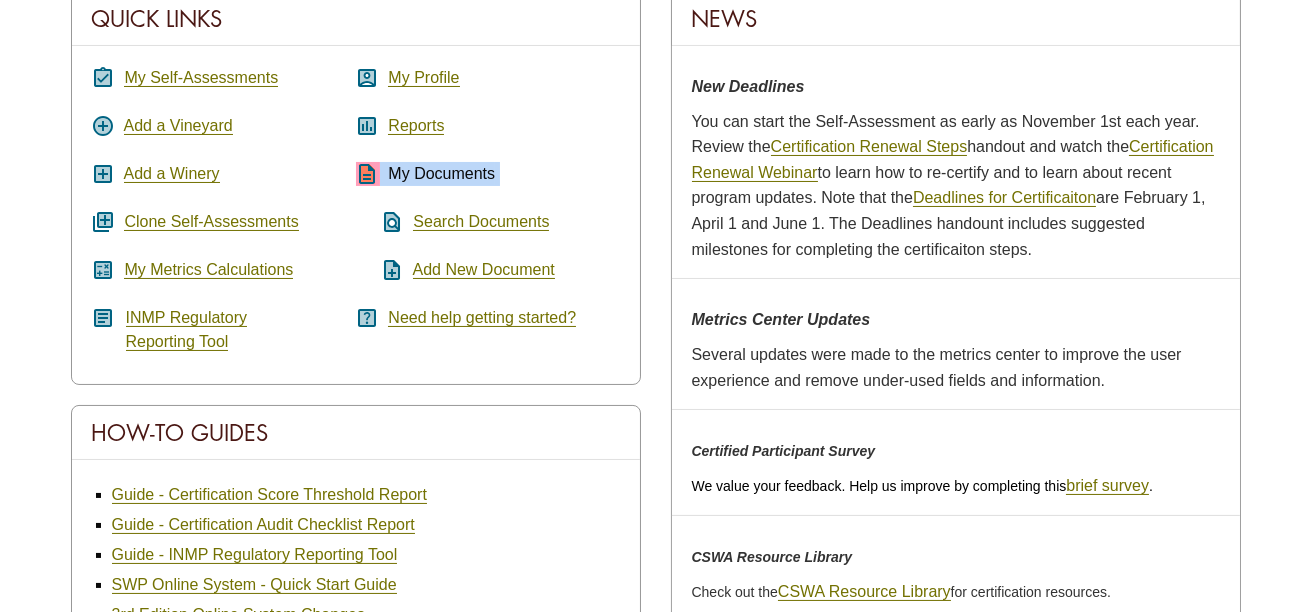 click on "My Documents" at bounding box center [441, 173] 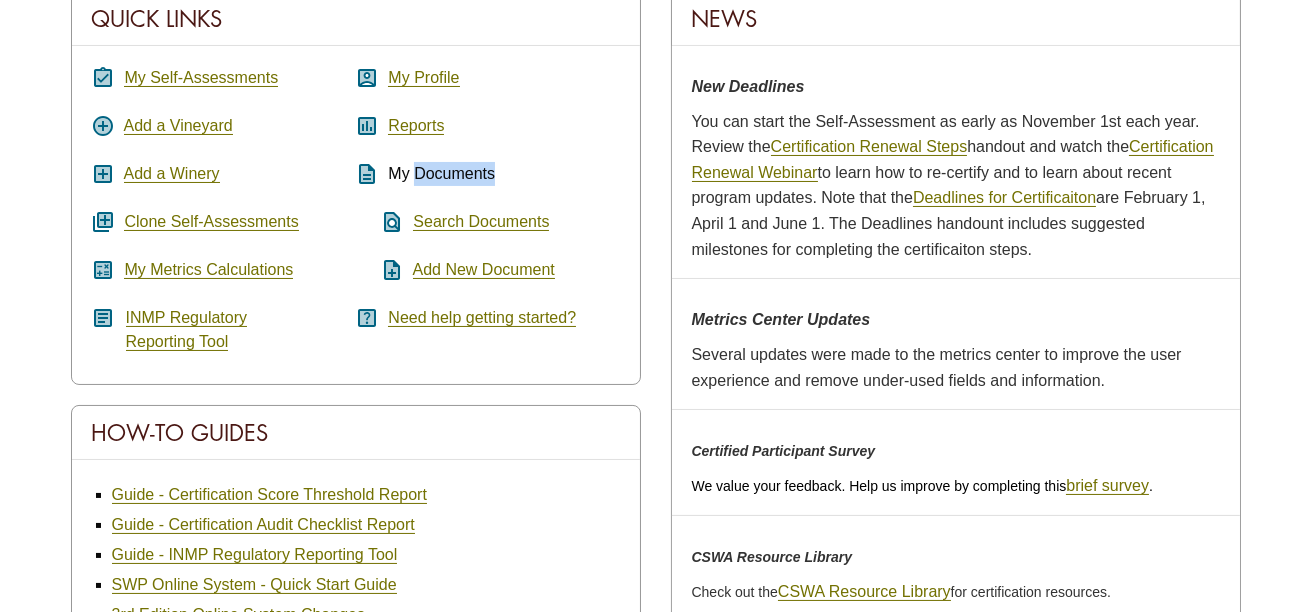 click on "My Documents" at bounding box center (441, 173) 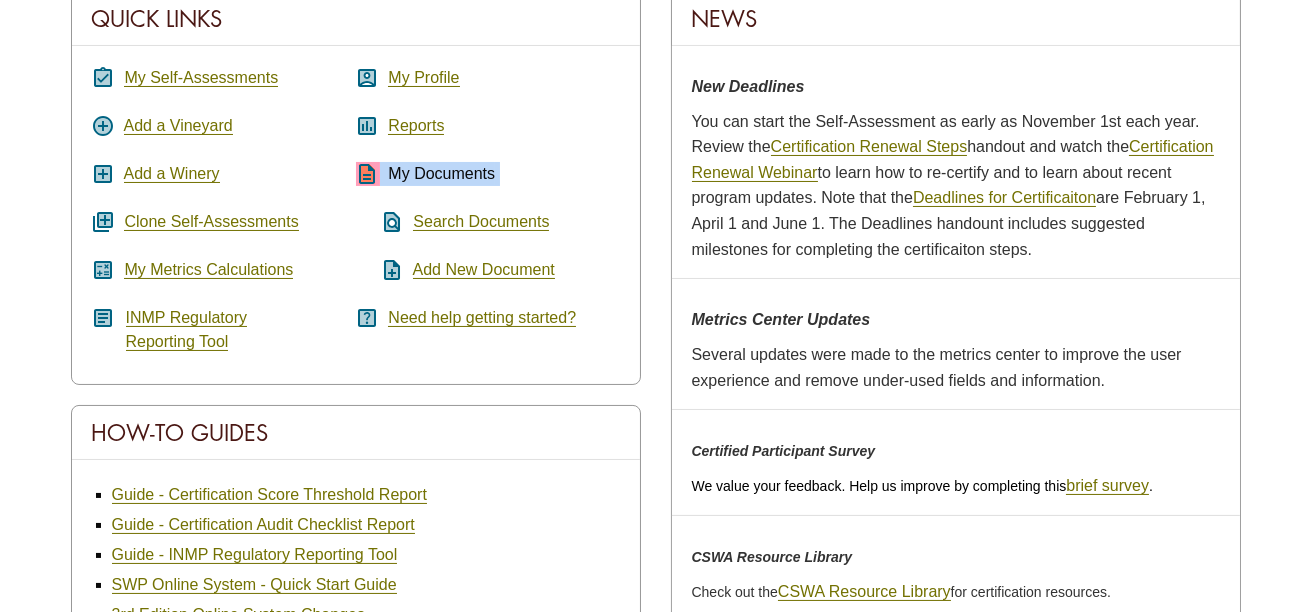 click on "My Documents" at bounding box center [441, 173] 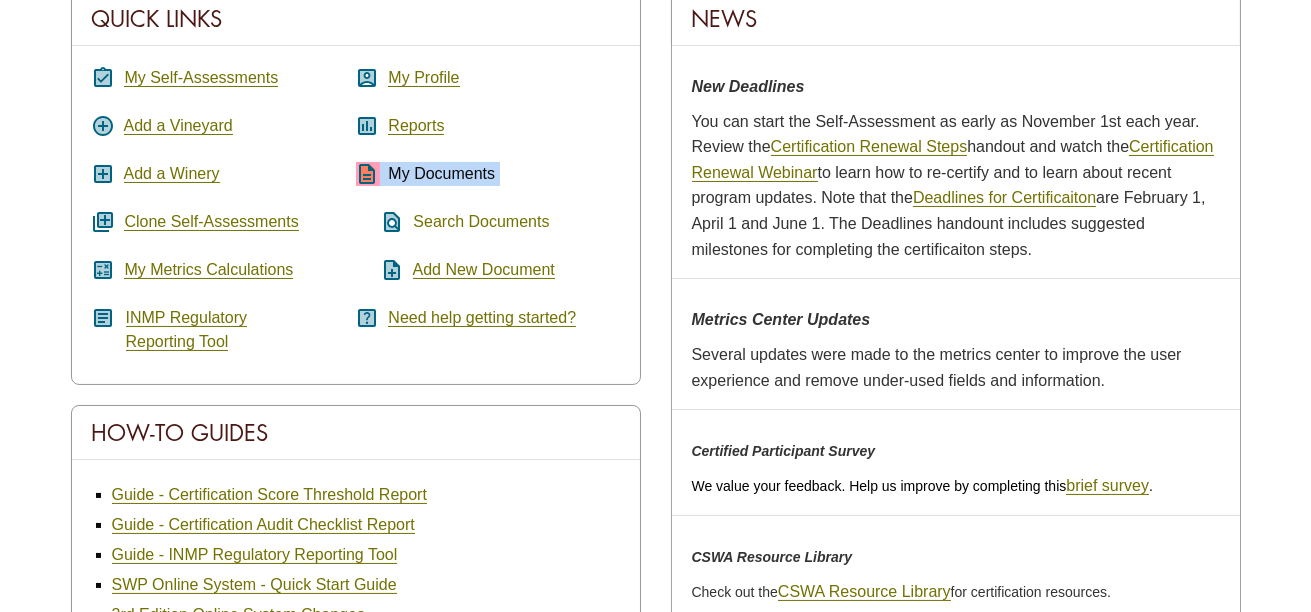 click on "Search Documents" at bounding box center [481, 222] 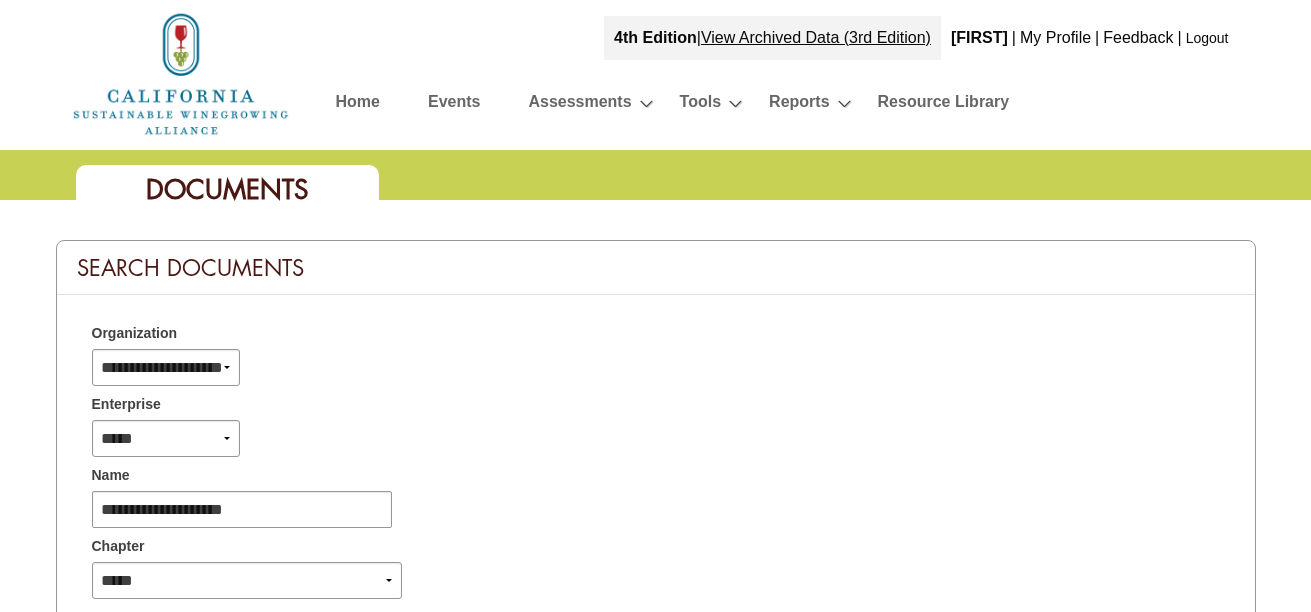 select 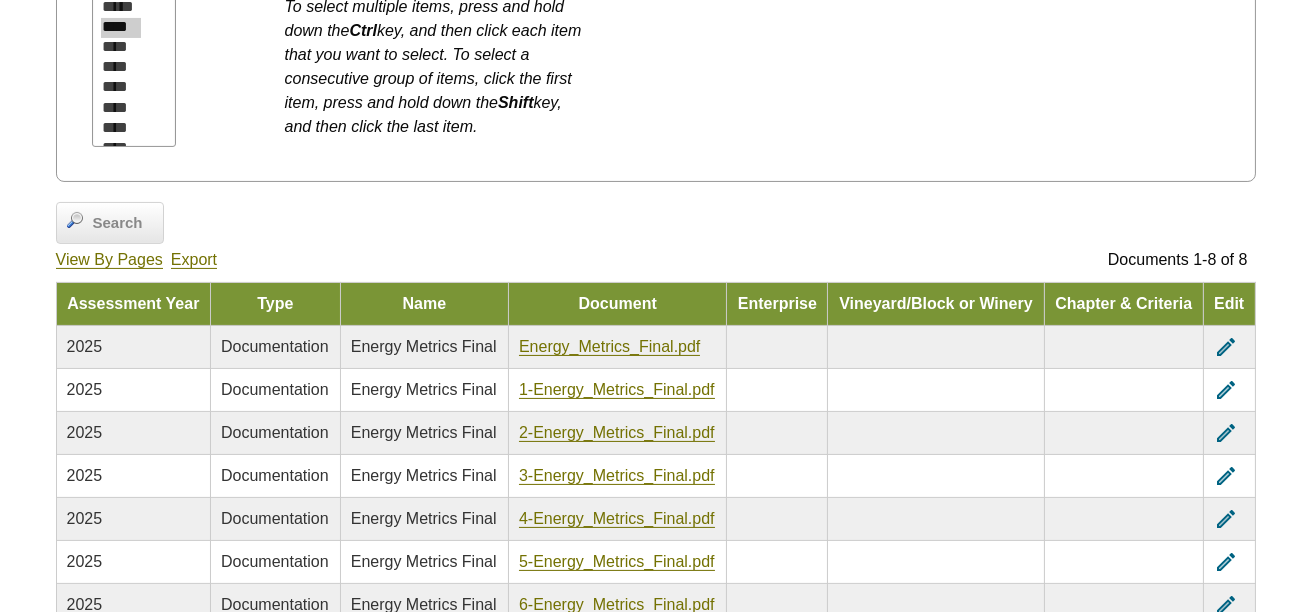 scroll, scrollTop: 875, scrollLeft: 0, axis: vertical 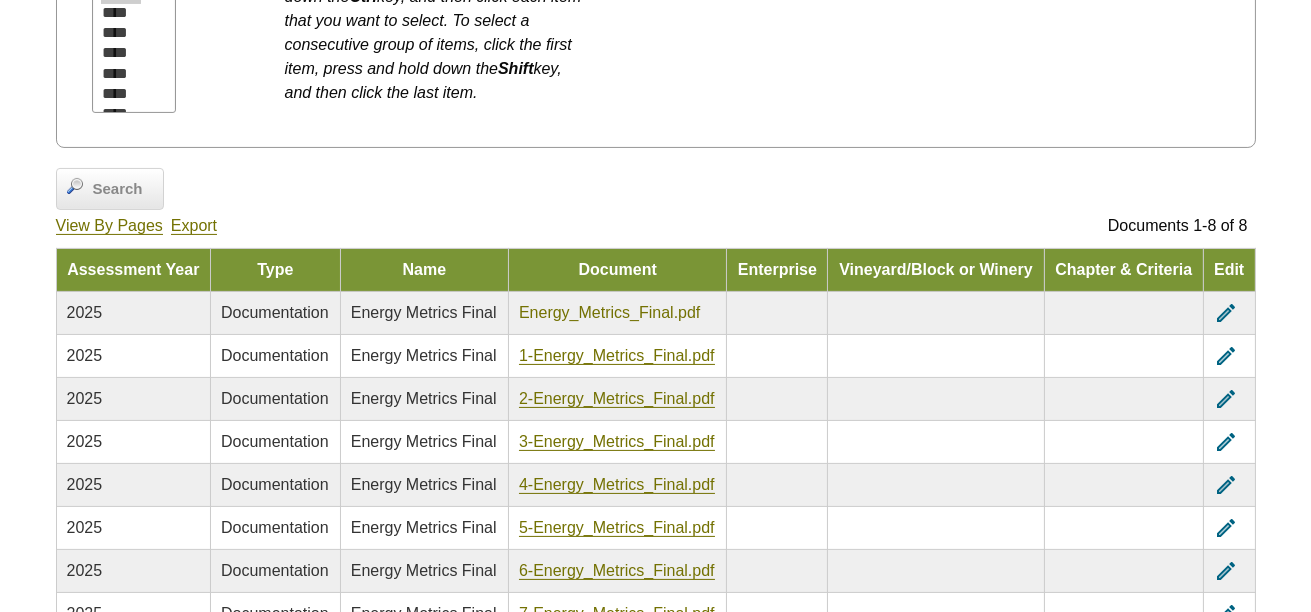 click on "Energy_Metrics_Final.pdf" at bounding box center (609, 313) 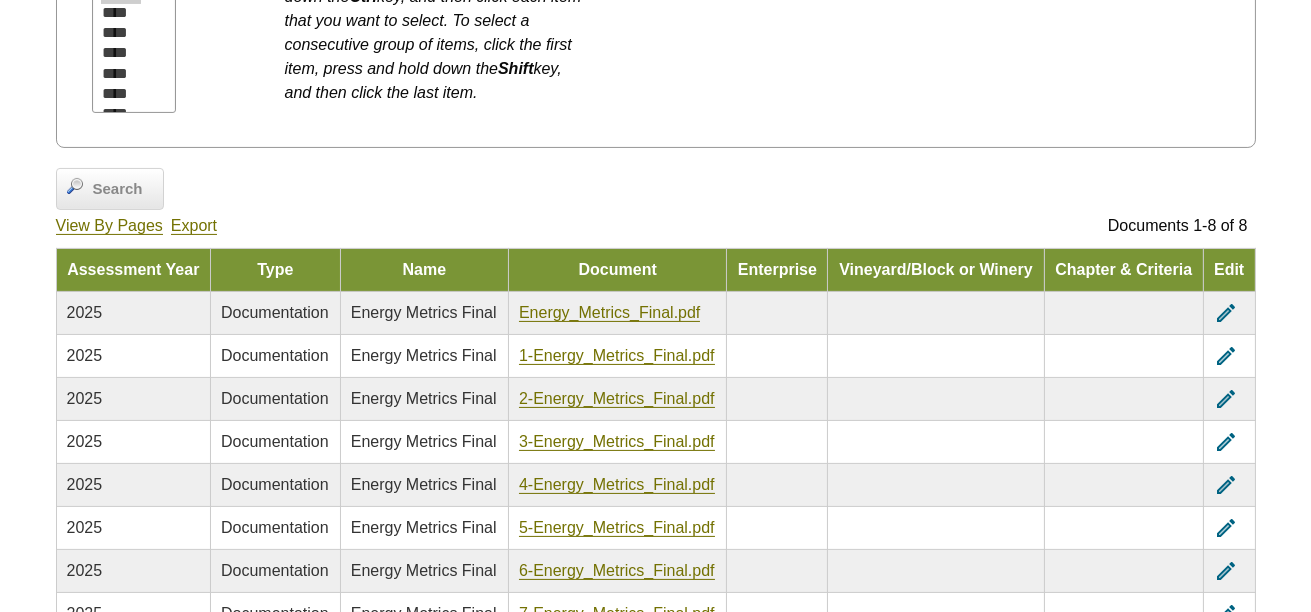 click on "edit" at bounding box center [1226, 356] 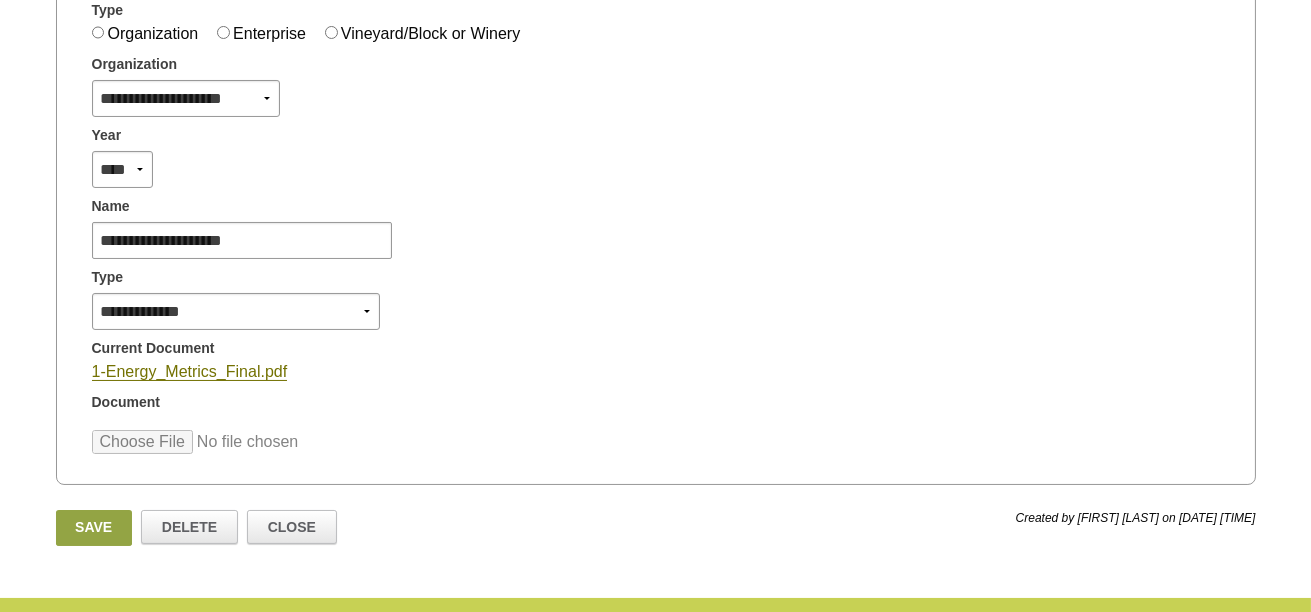scroll, scrollTop: 375, scrollLeft: 0, axis: vertical 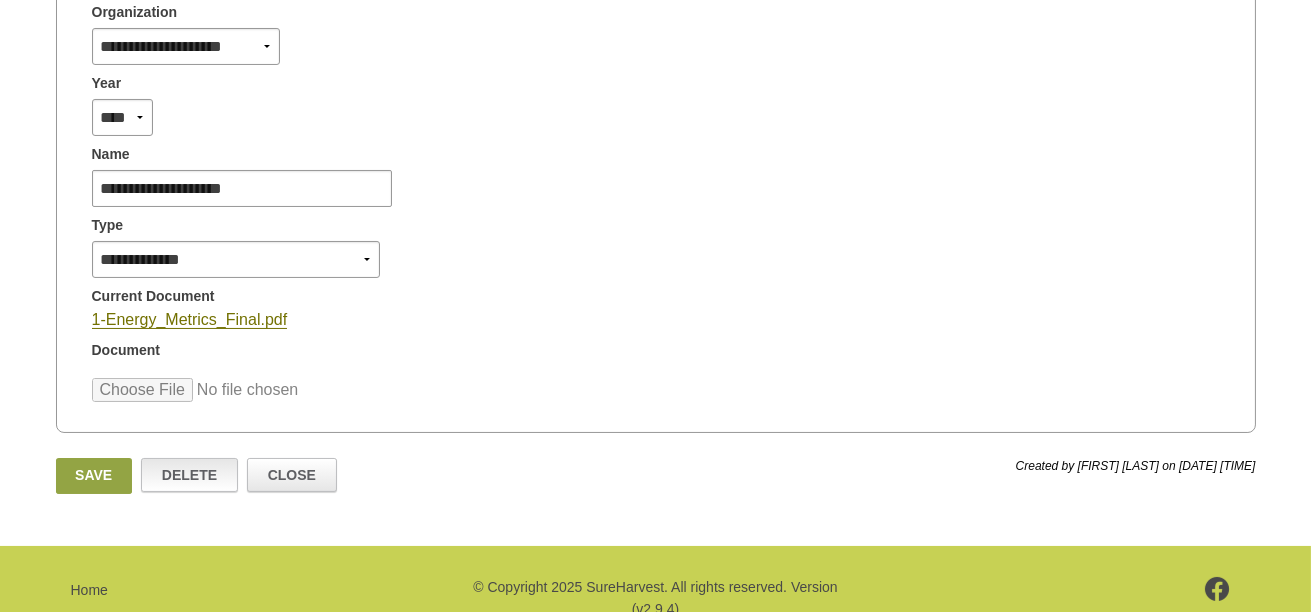 click on "Delete" at bounding box center [189, 475] 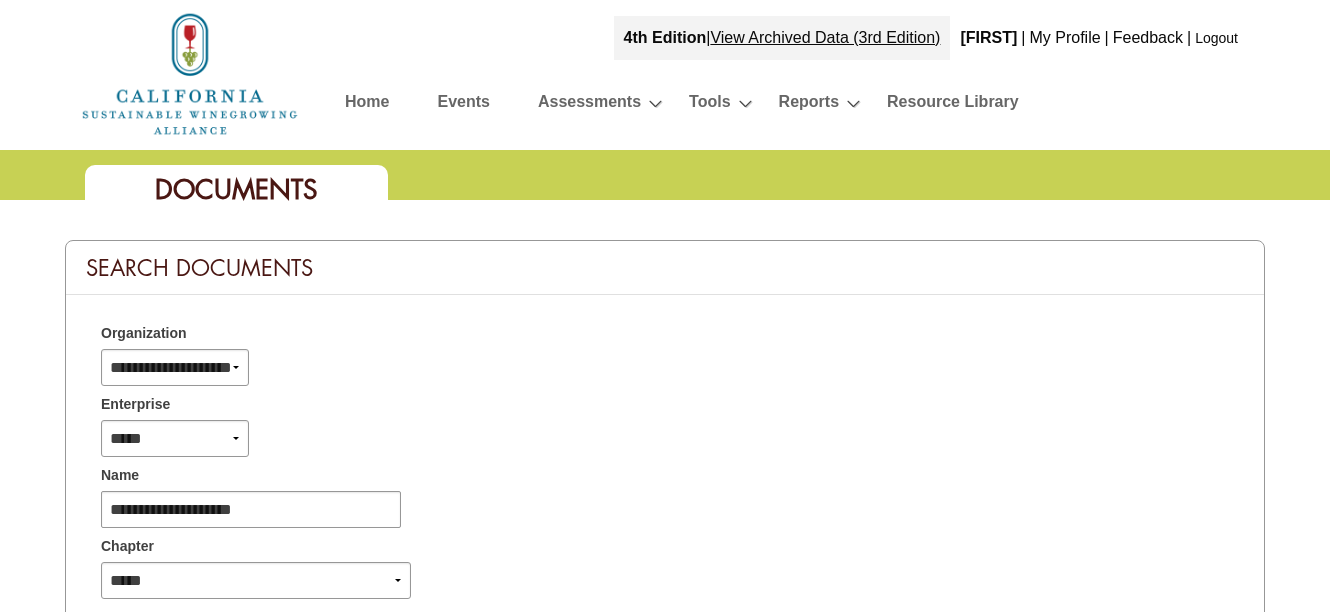 select 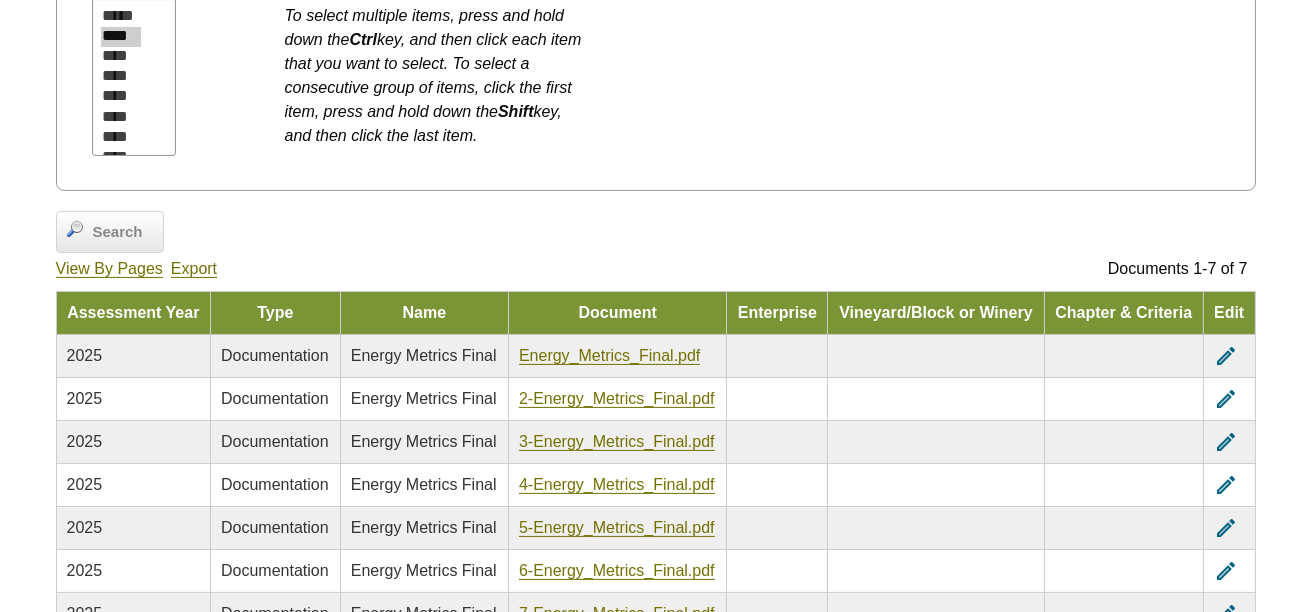 scroll, scrollTop: 875, scrollLeft: 0, axis: vertical 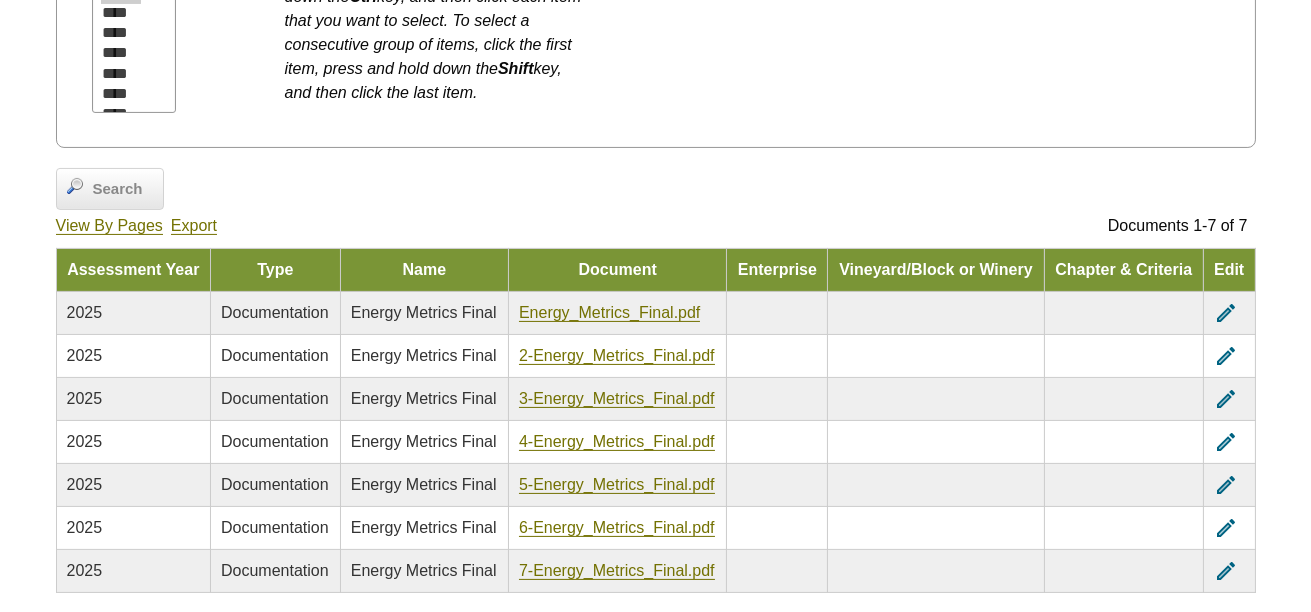 click on "edit" at bounding box center (1226, 356) 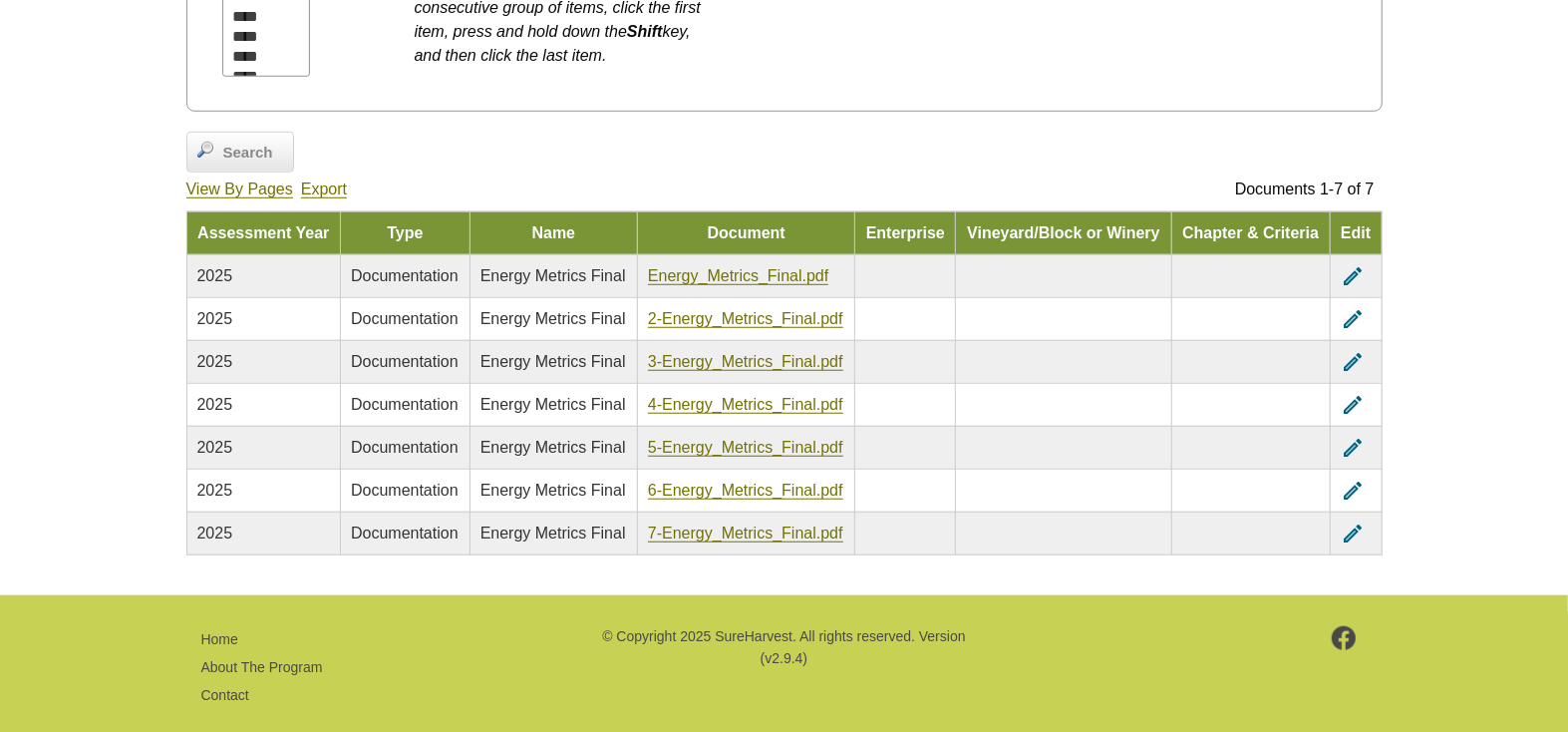 scroll, scrollTop: 930, scrollLeft: 0, axis: vertical 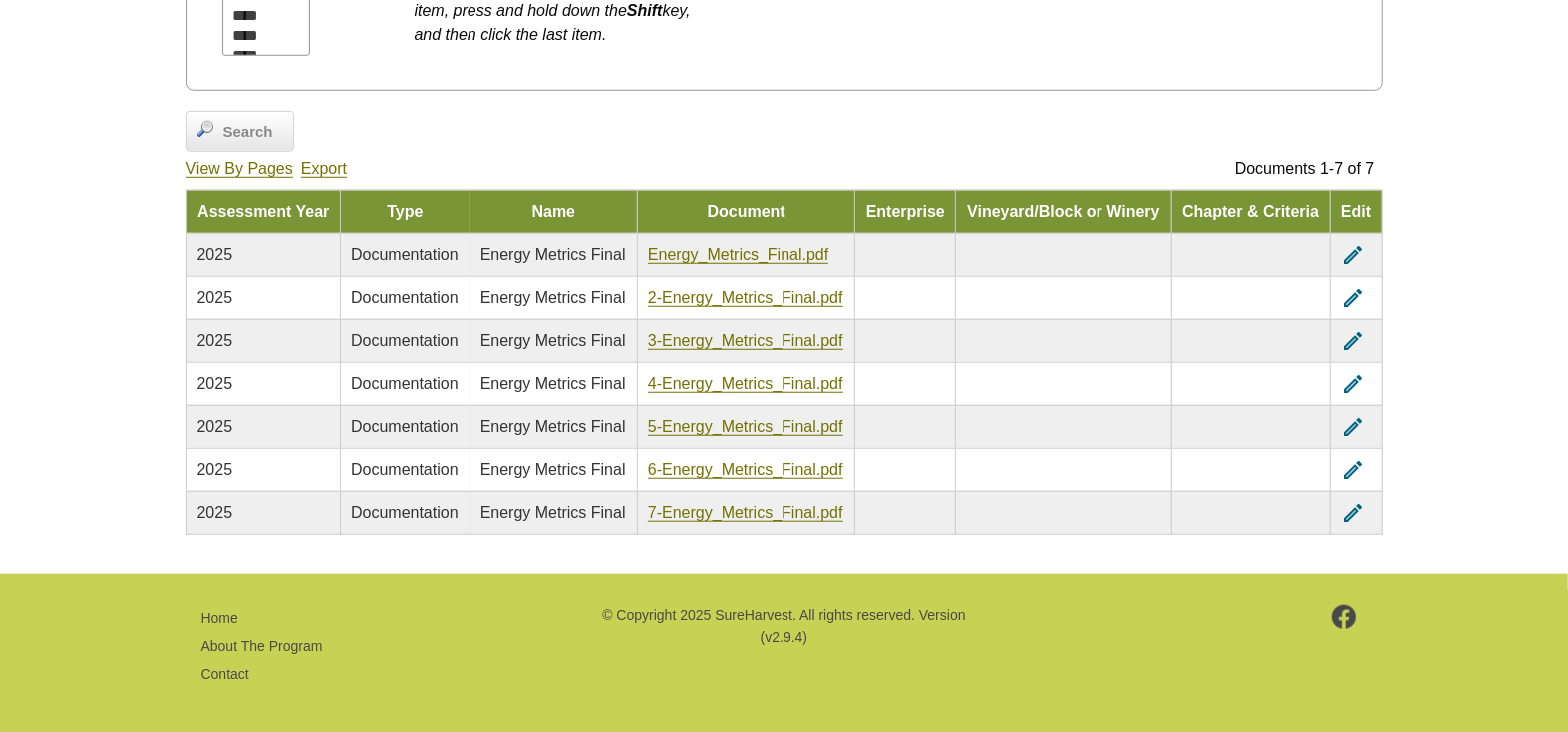click on "edit" at bounding box center (1353, 298) 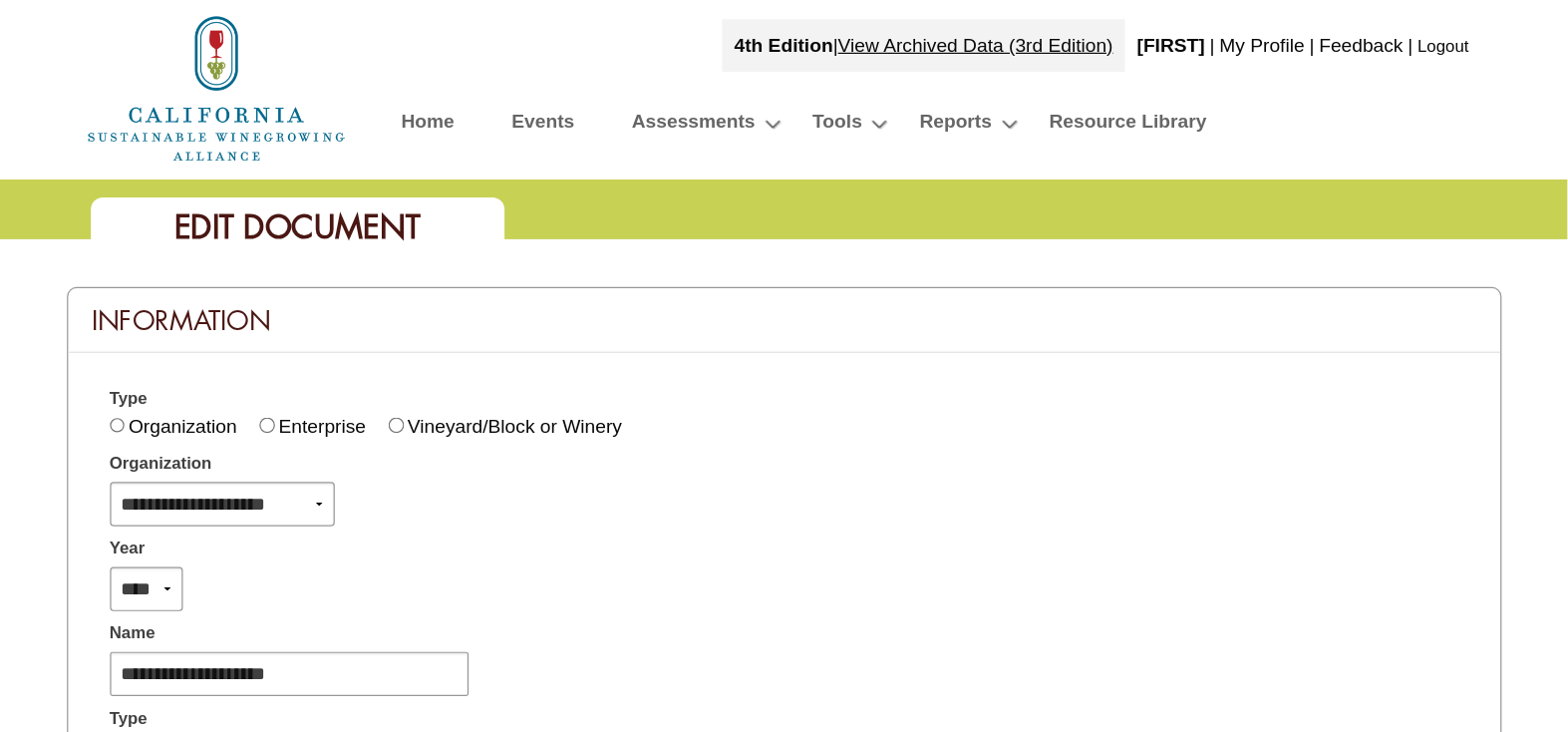 scroll, scrollTop: 0, scrollLeft: 0, axis: both 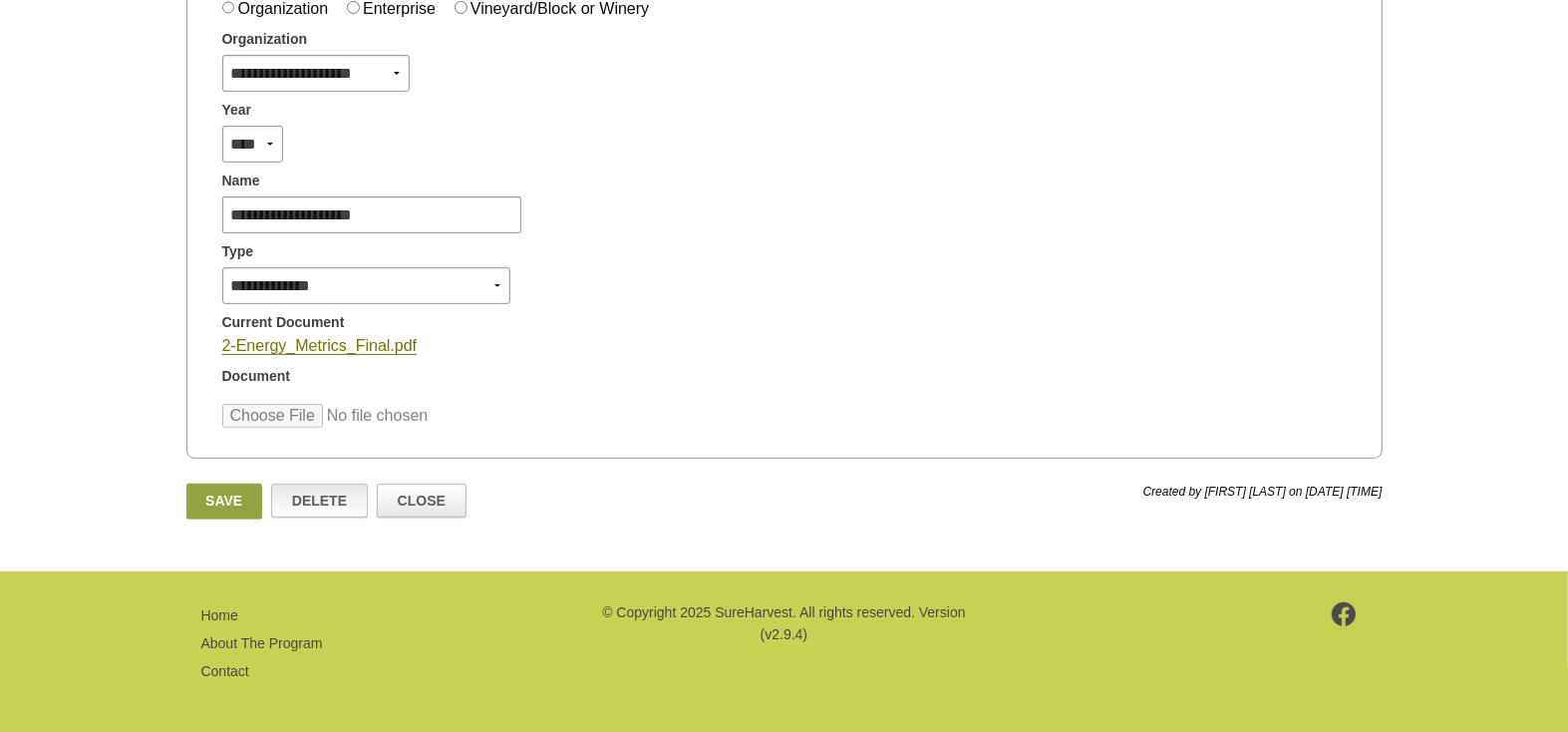 click on "Delete" at bounding box center (319, 501) 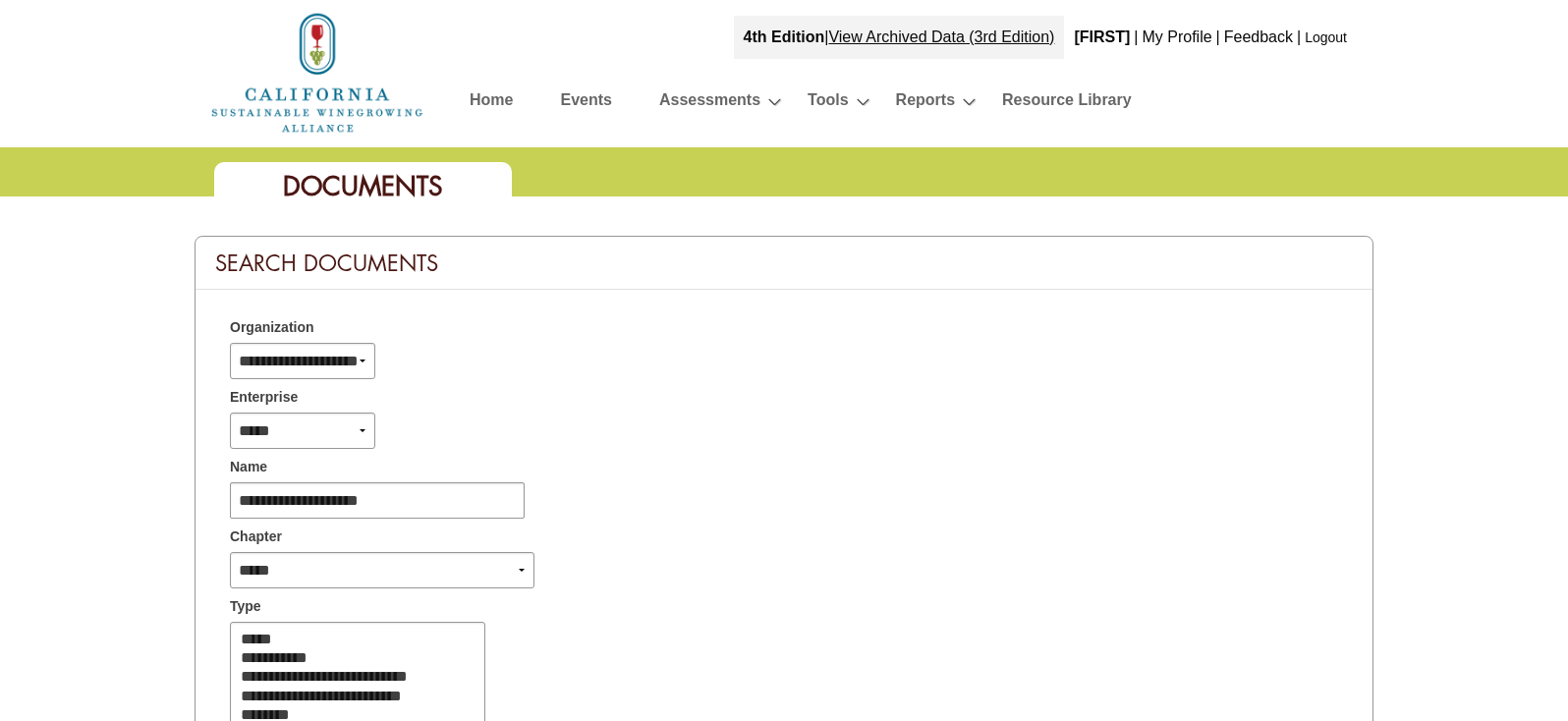 select 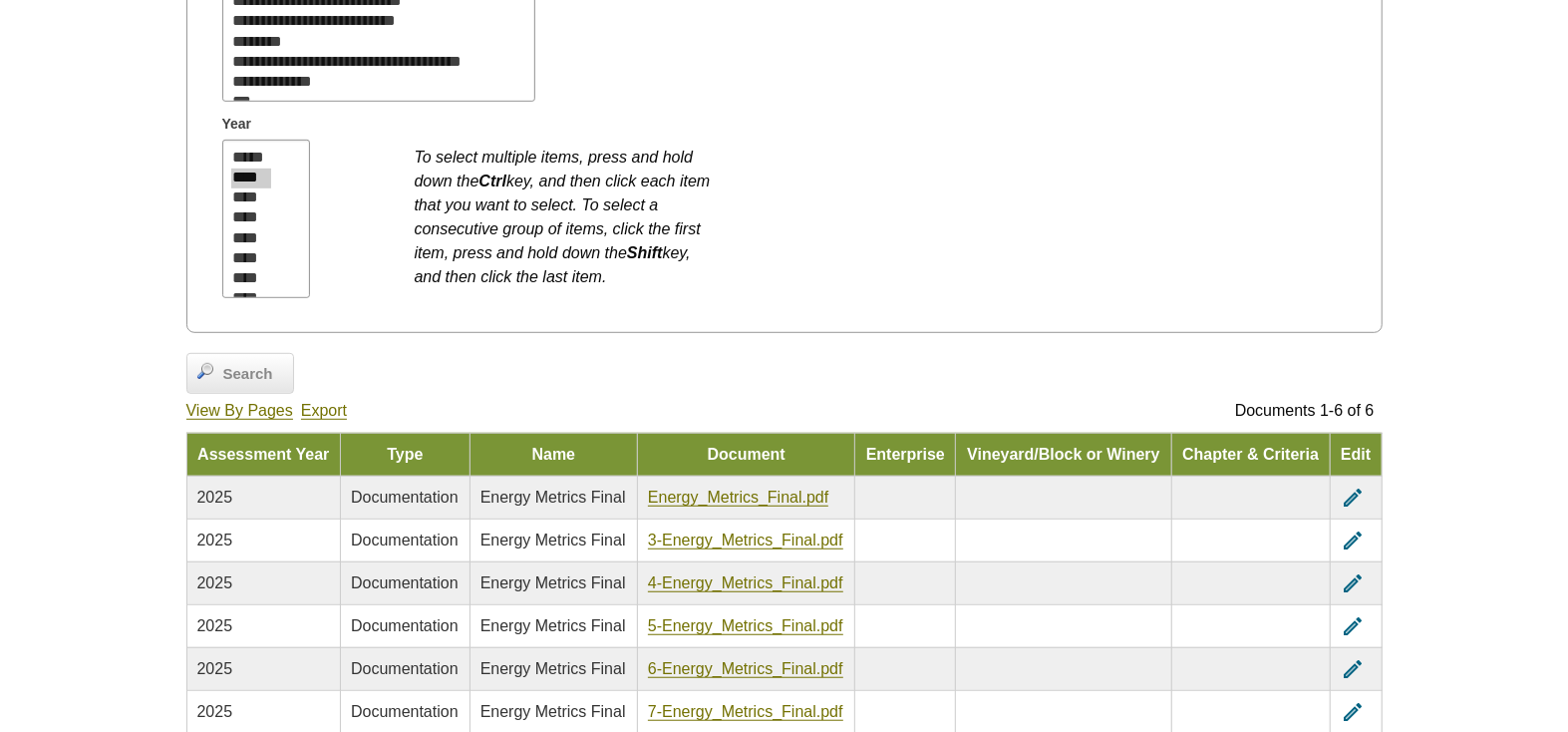scroll, scrollTop: 747, scrollLeft: 0, axis: vertical 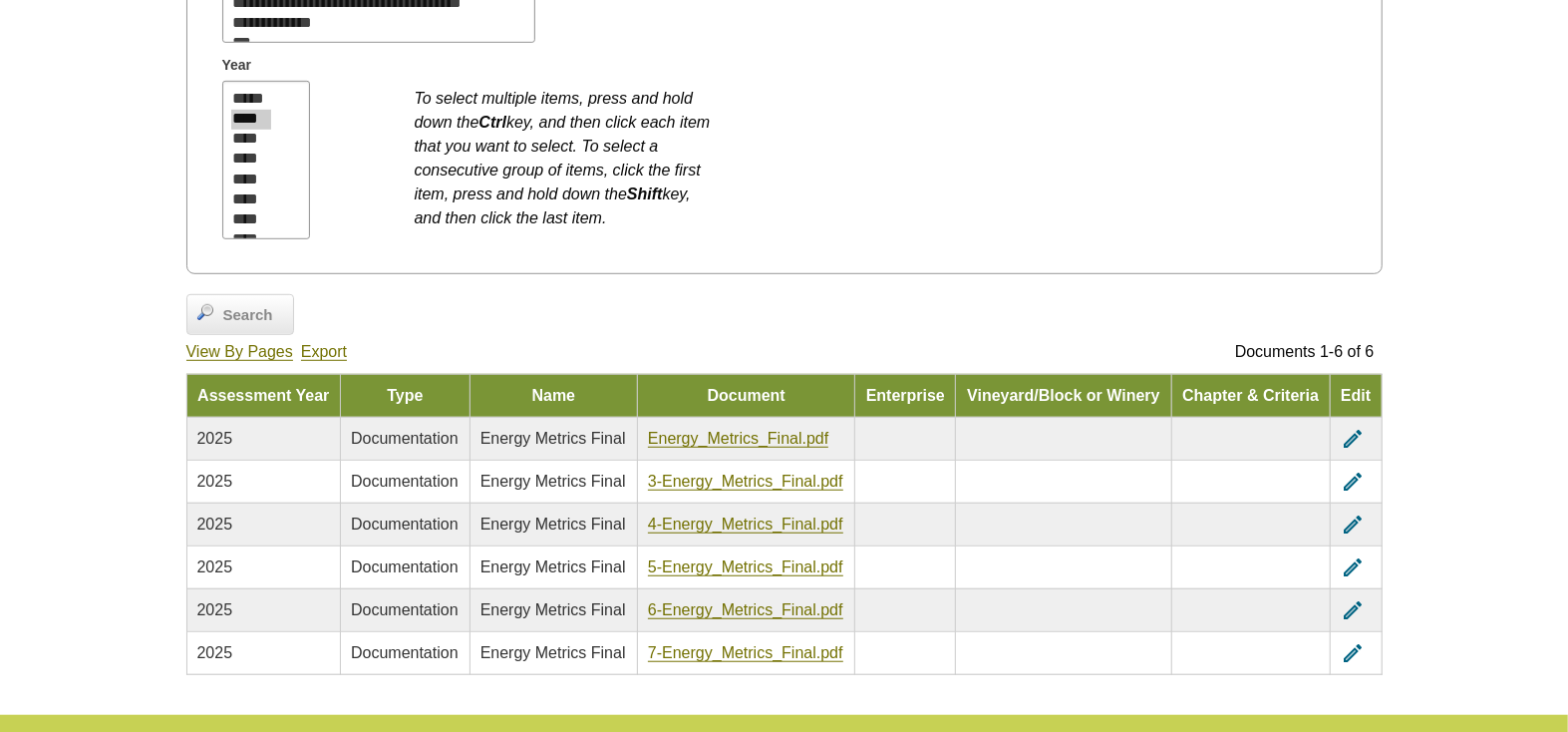 click on "edit" at bounding box center (1353, 482) 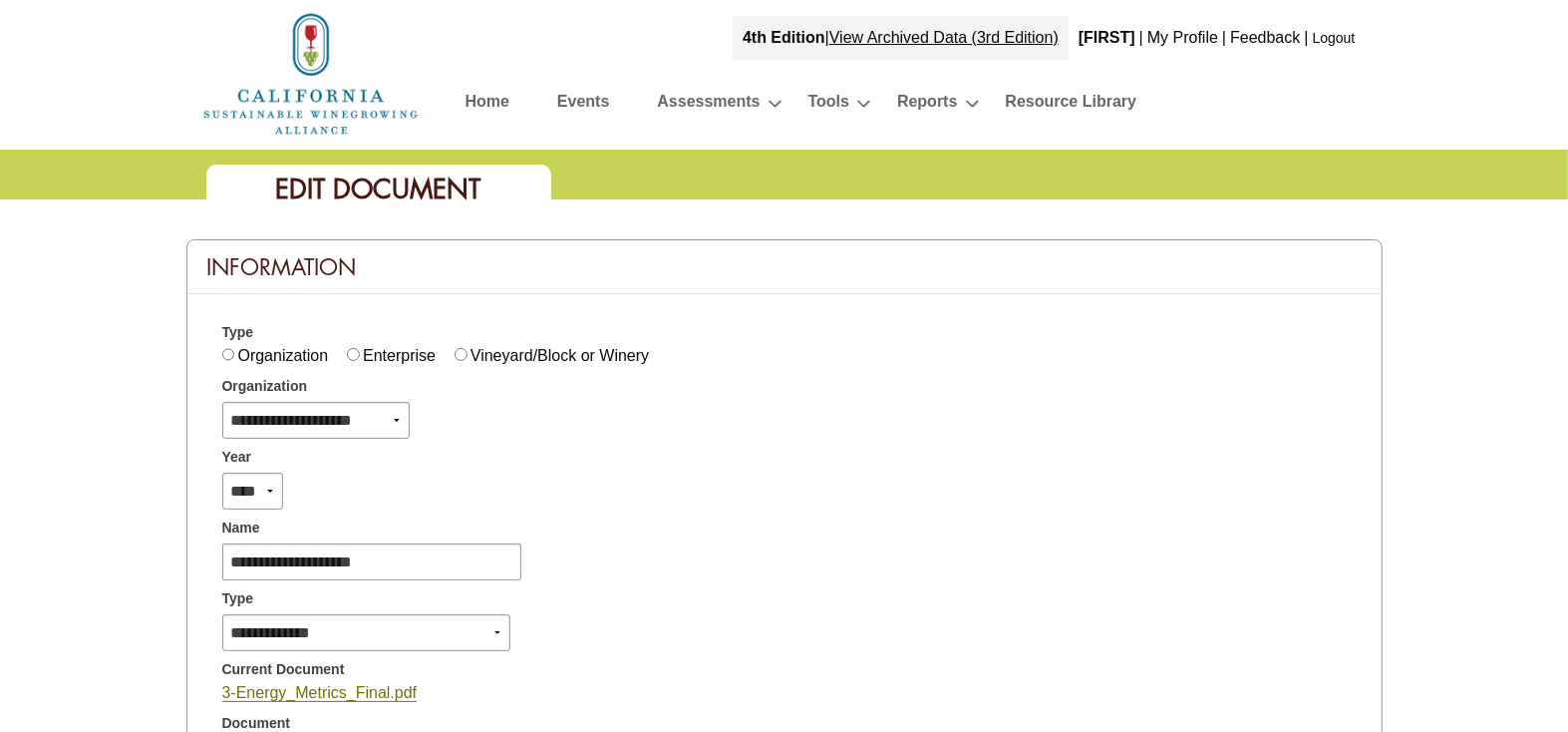 scroll, scrollTop: 298, scrollLeft: 0, axis: vertical 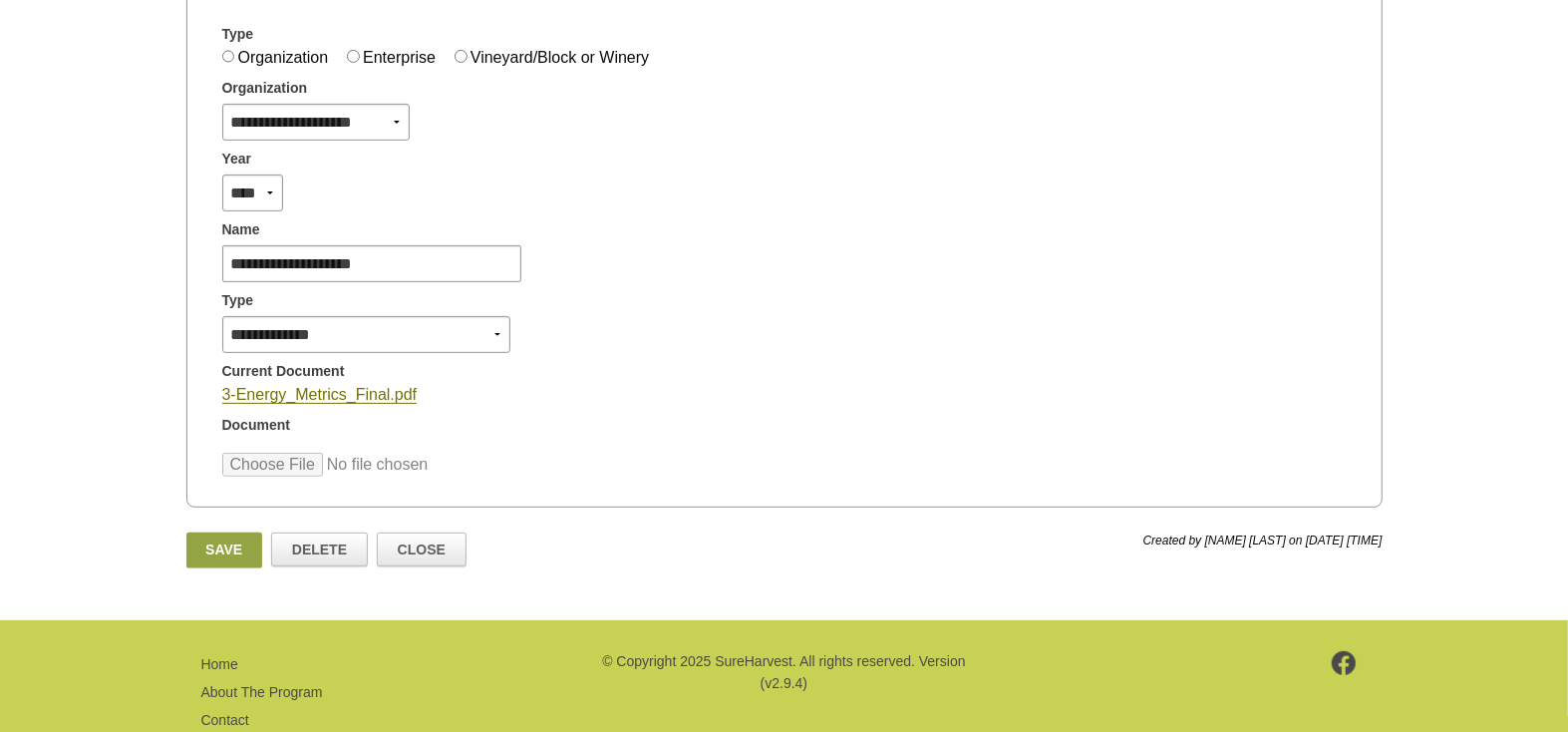 click on "**********" at bounding box center [784, 260] 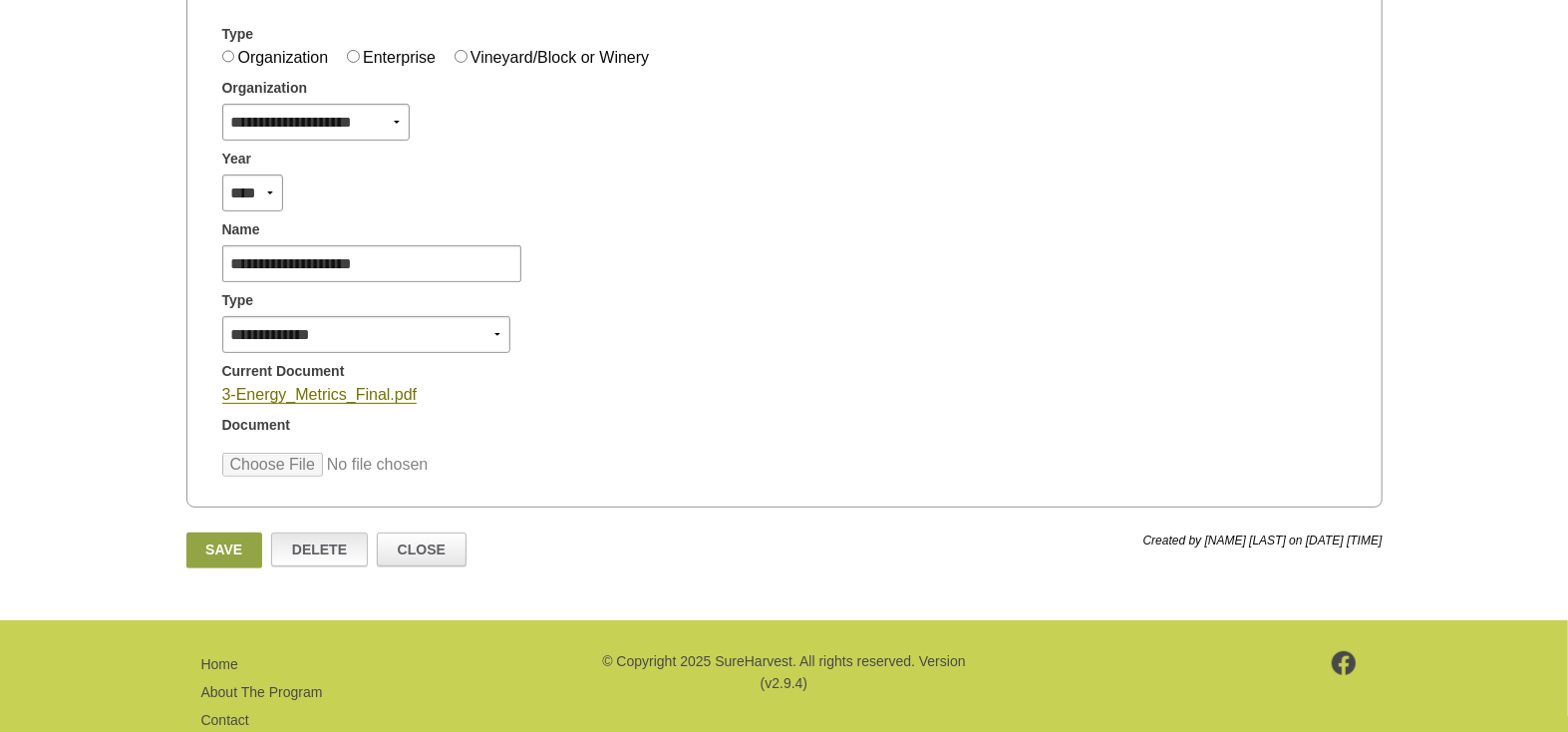 click on "Delete" at bounding box center [319, 549] 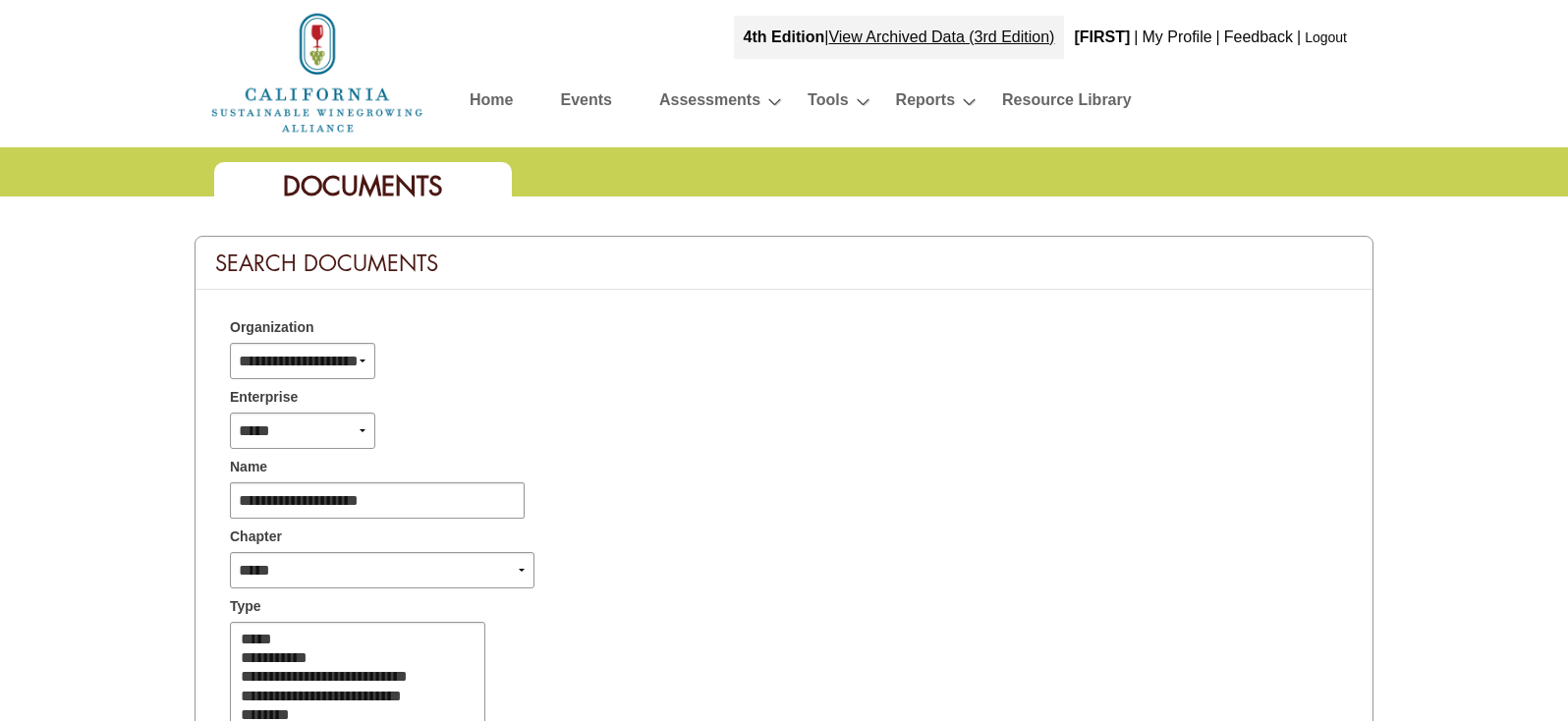 select 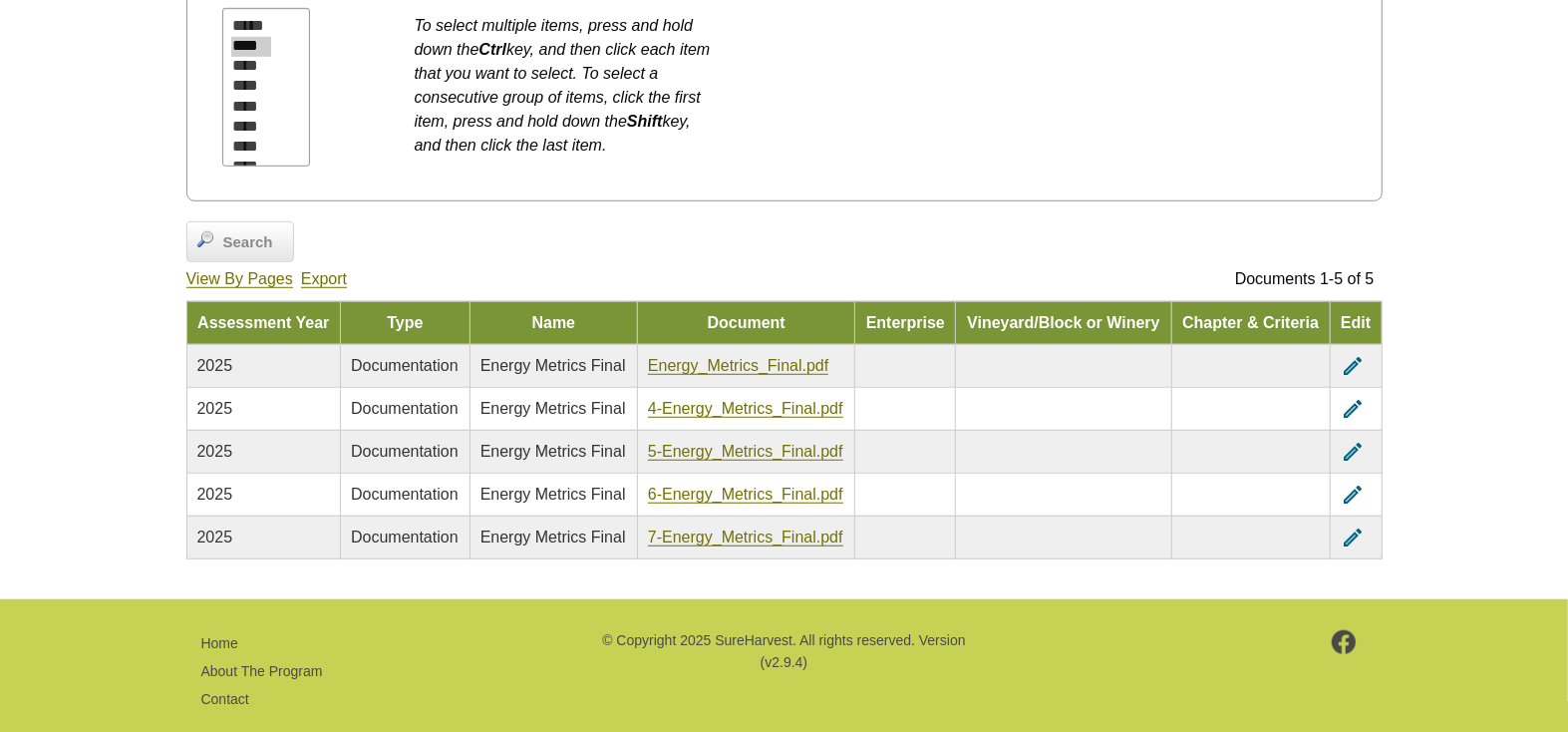 scroll, scrollTop: 845, scrollLeft: 0, axis: vertical 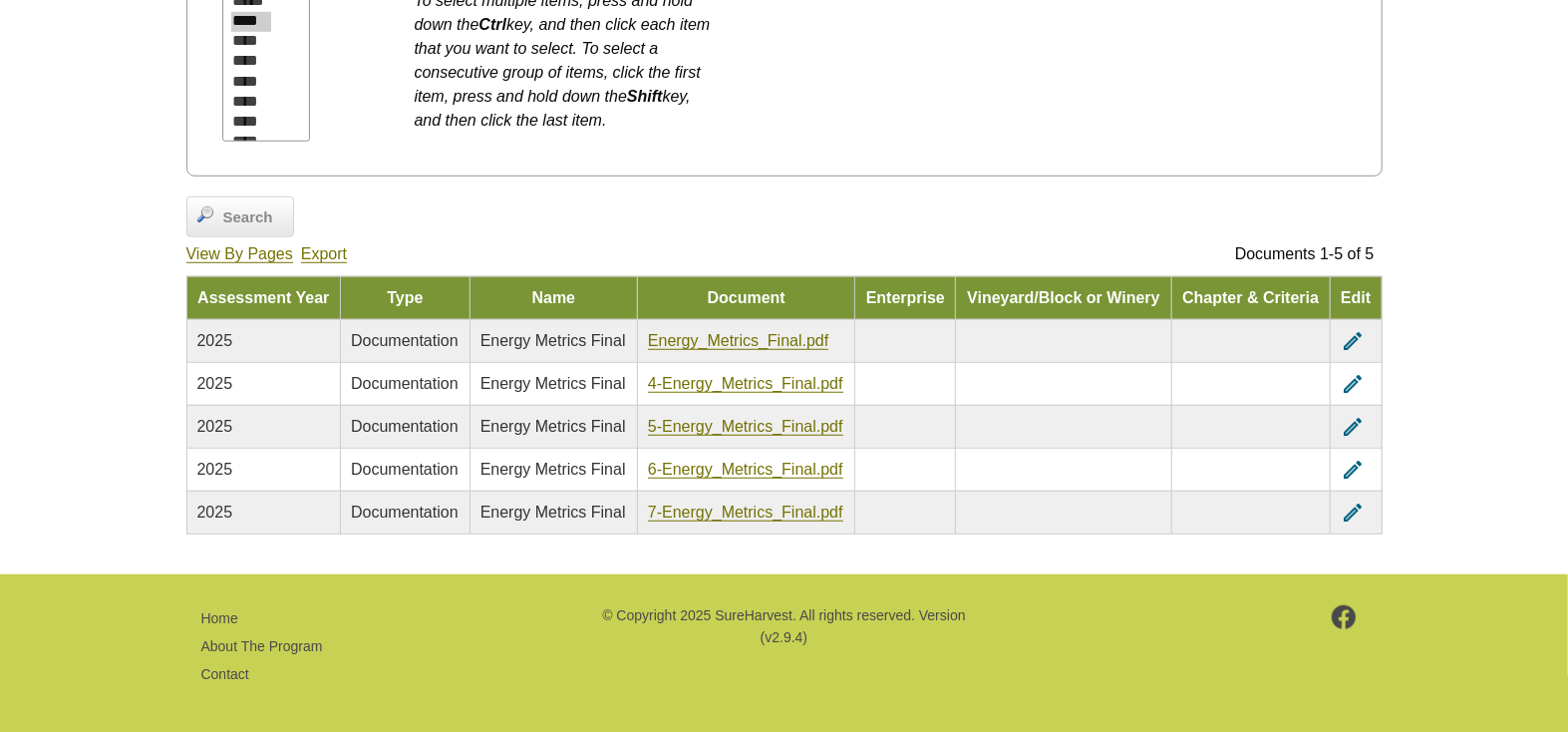 click on "edit" at bounding box center (1353, 384) 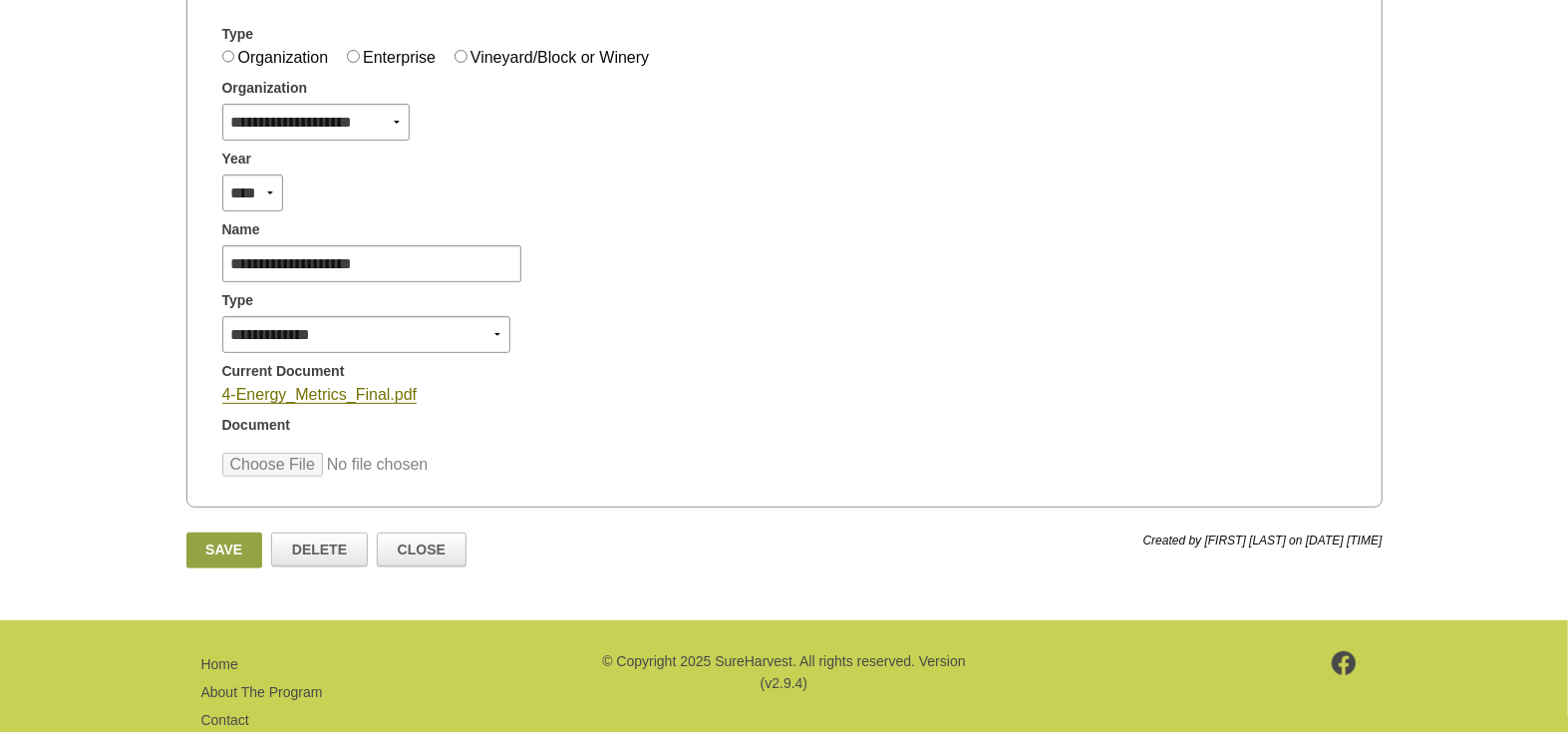 scroll, scrollTop: 347, scrollLeft: 0, axis: vertical 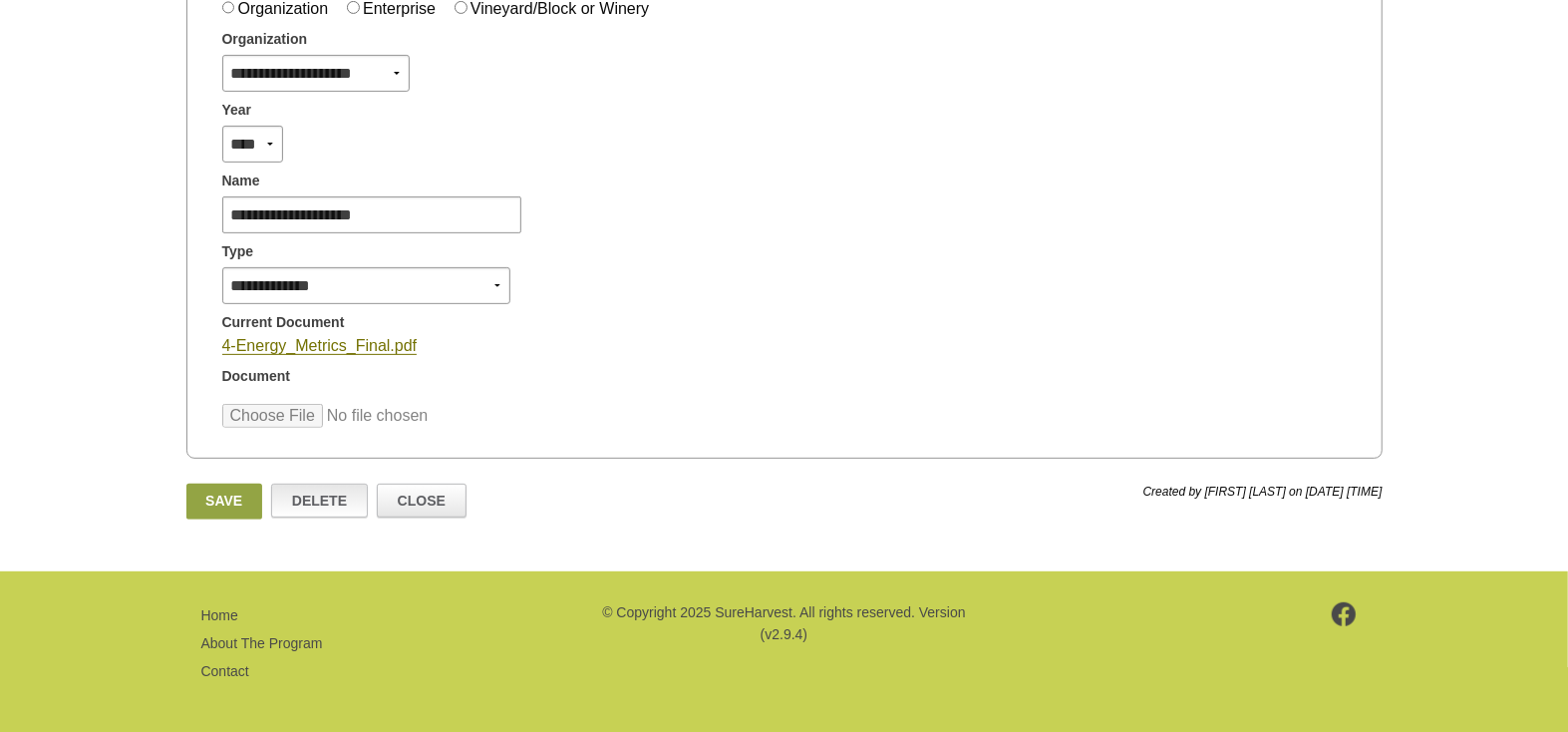 click on "Delete" at bounding box center (319, 501) 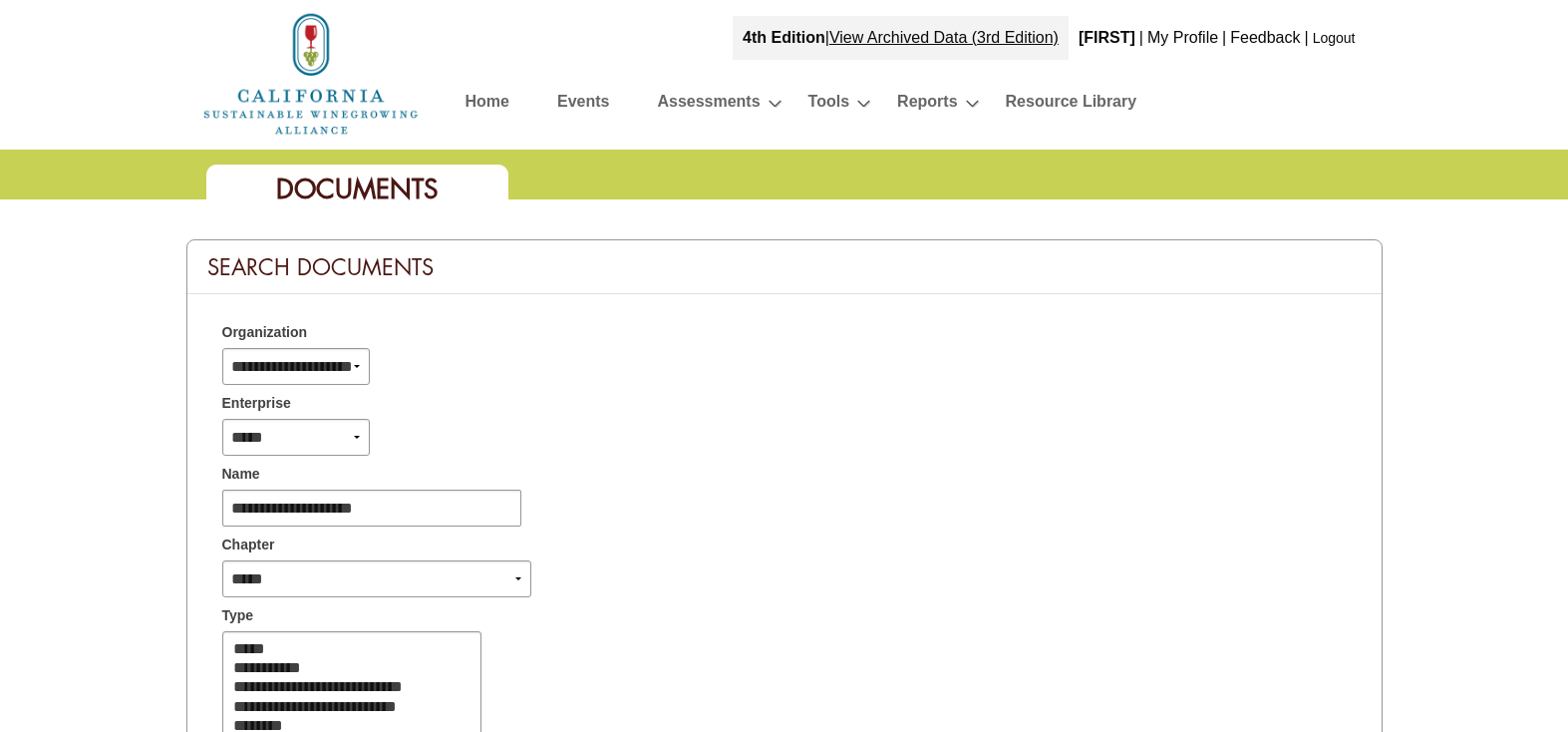 select 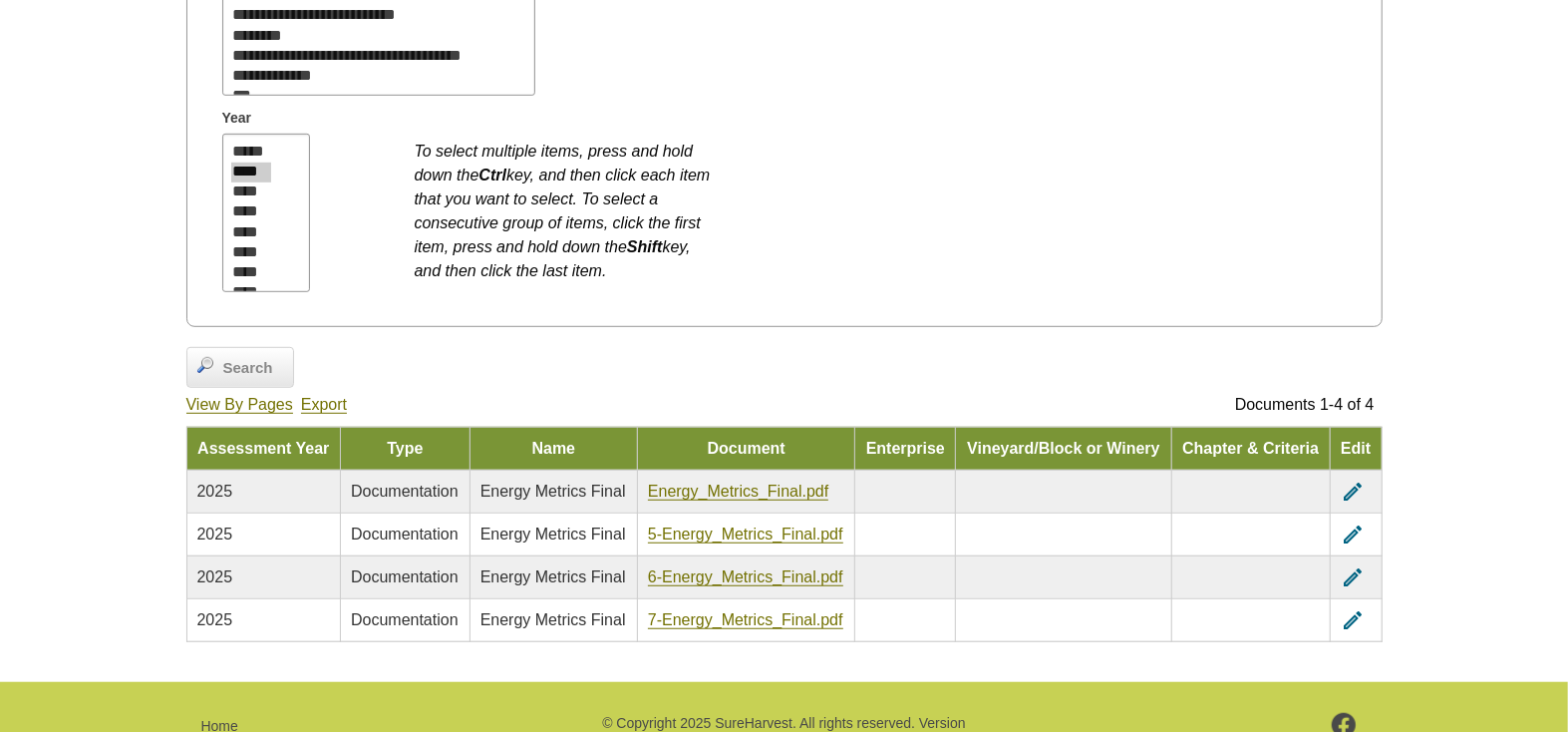 scroll, scrollTop: 747, scrollLeft: 0, axis: vertical 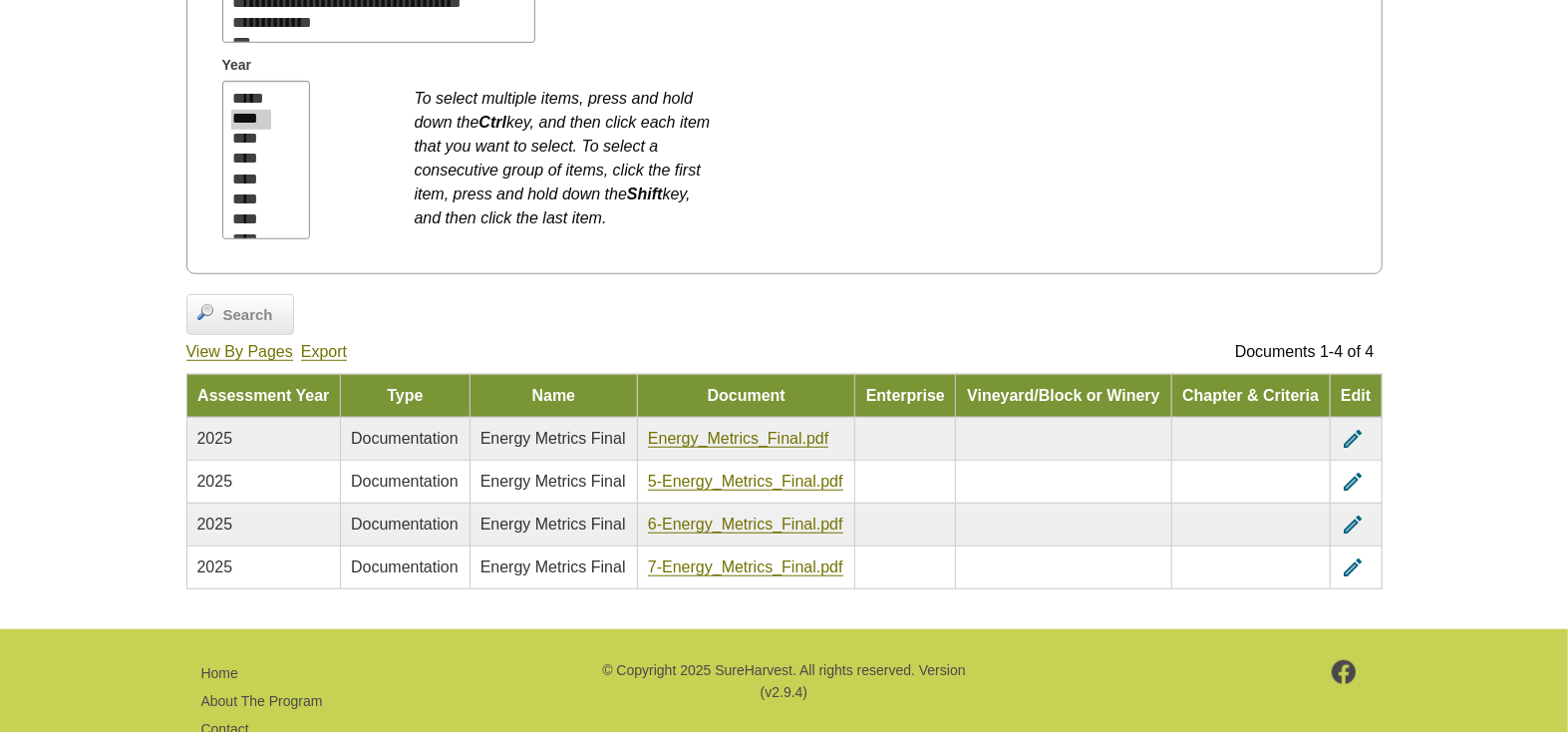 click on "edit" at bounding box center [1353, 482] 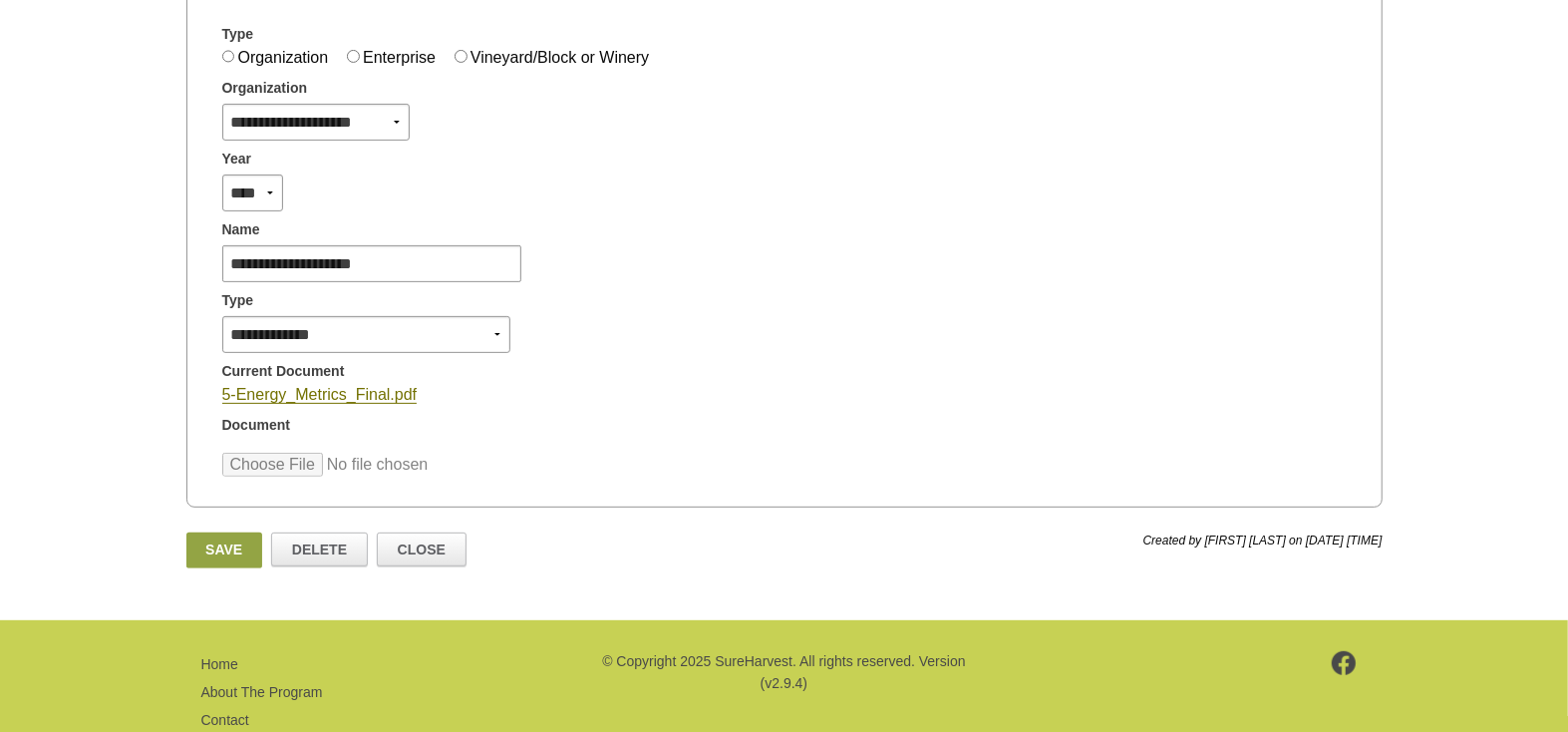 scroll, scrollTop: 347, scrollLeft: 0, axis: vertical 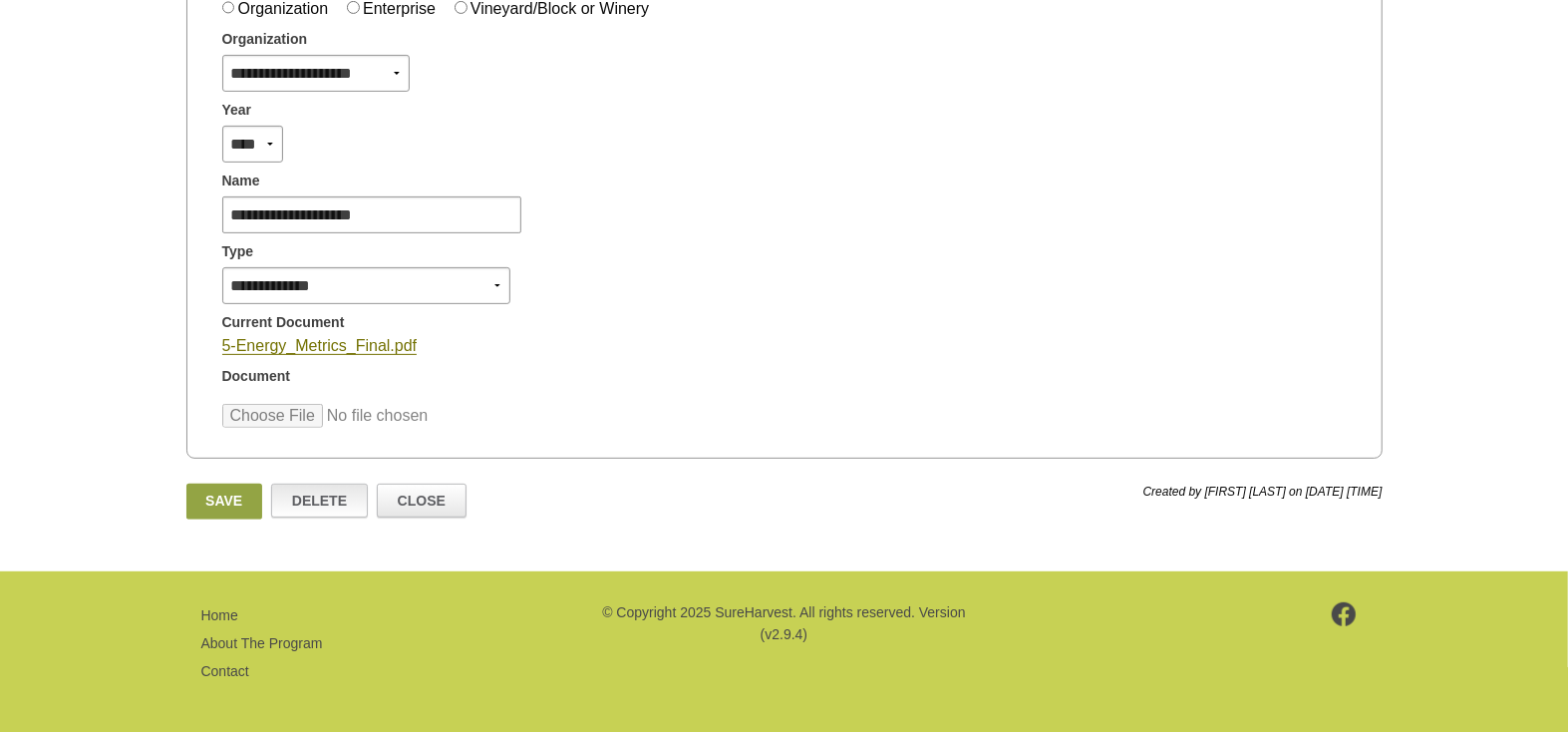 click on "Delete" at bounding box center [319, 501] 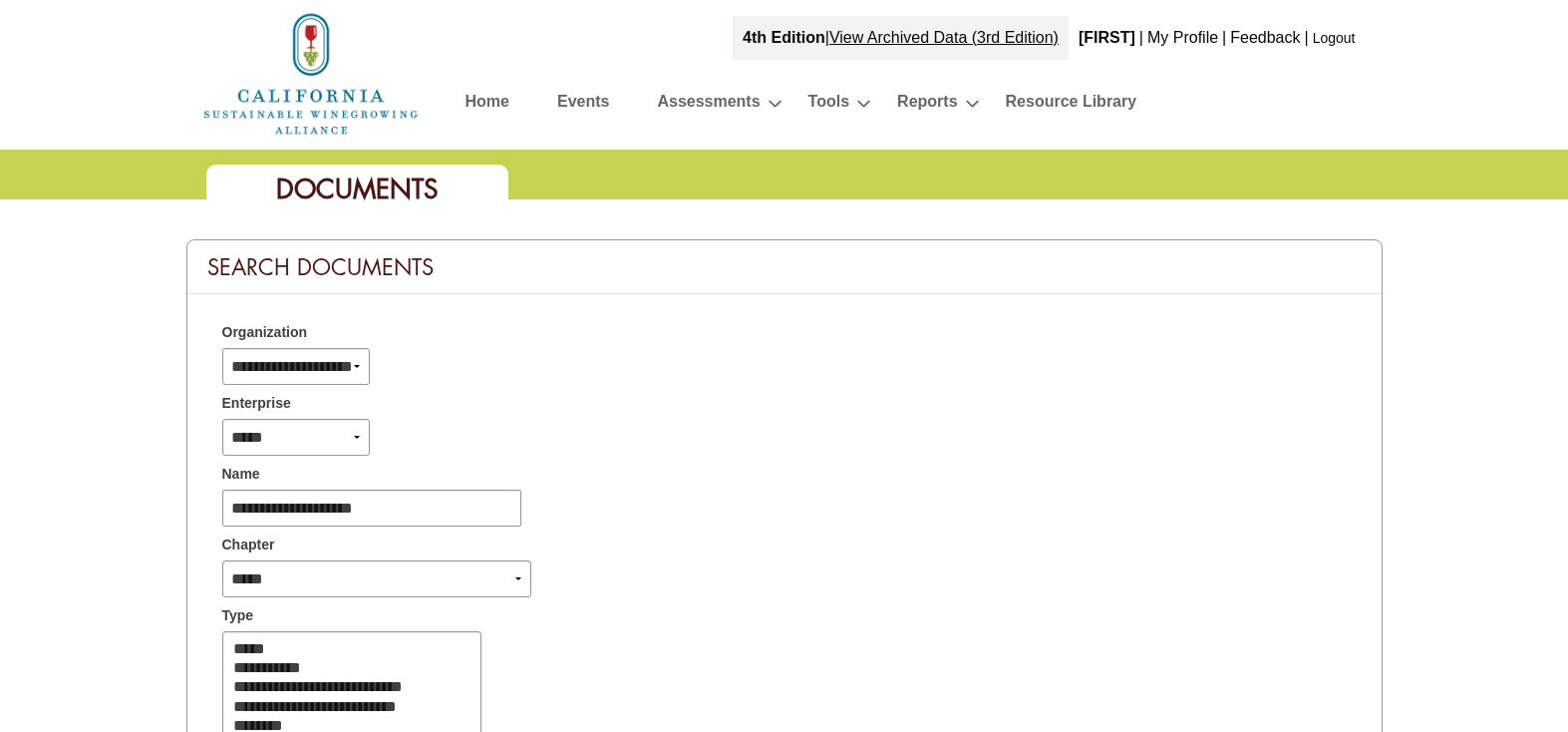 select 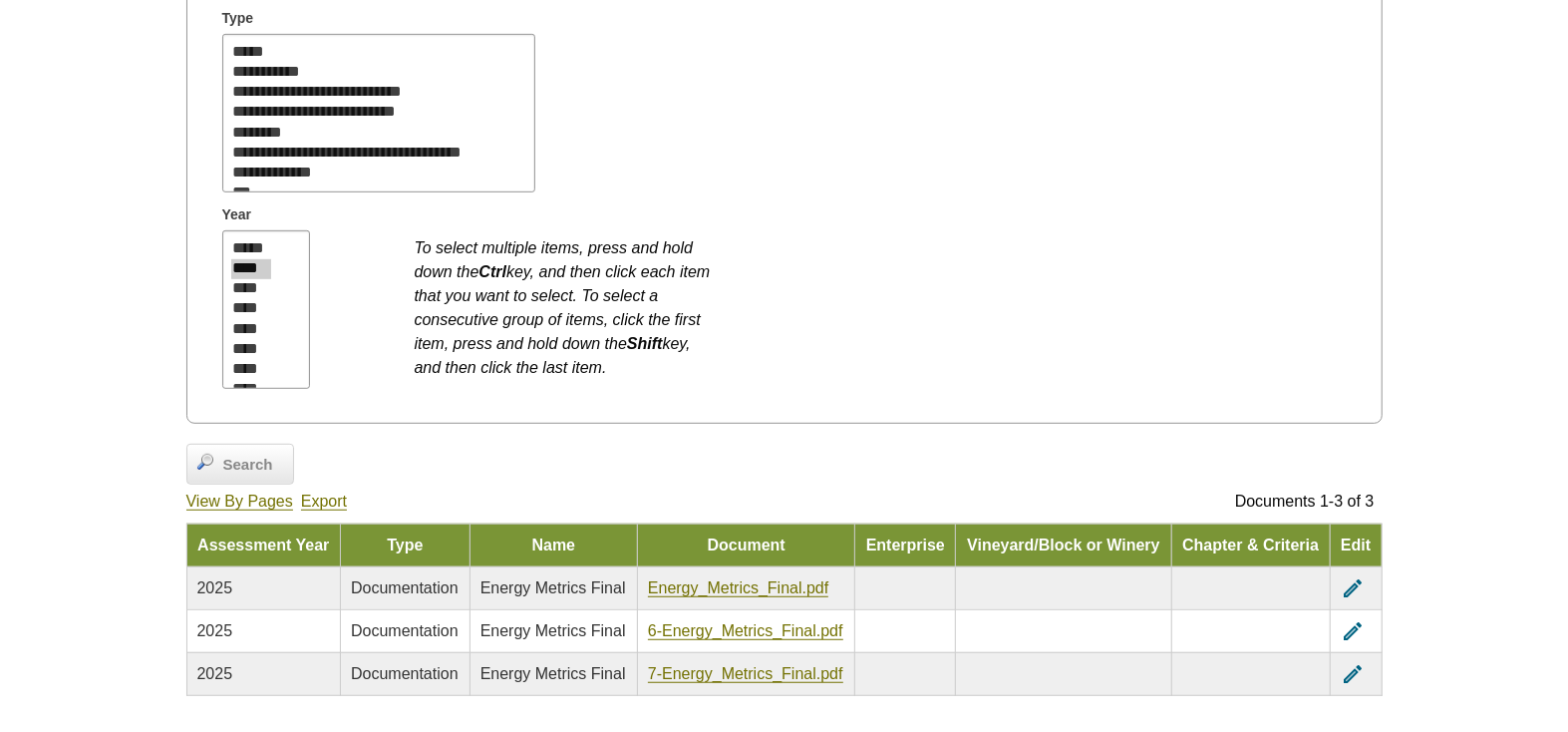 scroll, scrollTop: 747, scrollLeft: 0, axis: vertical 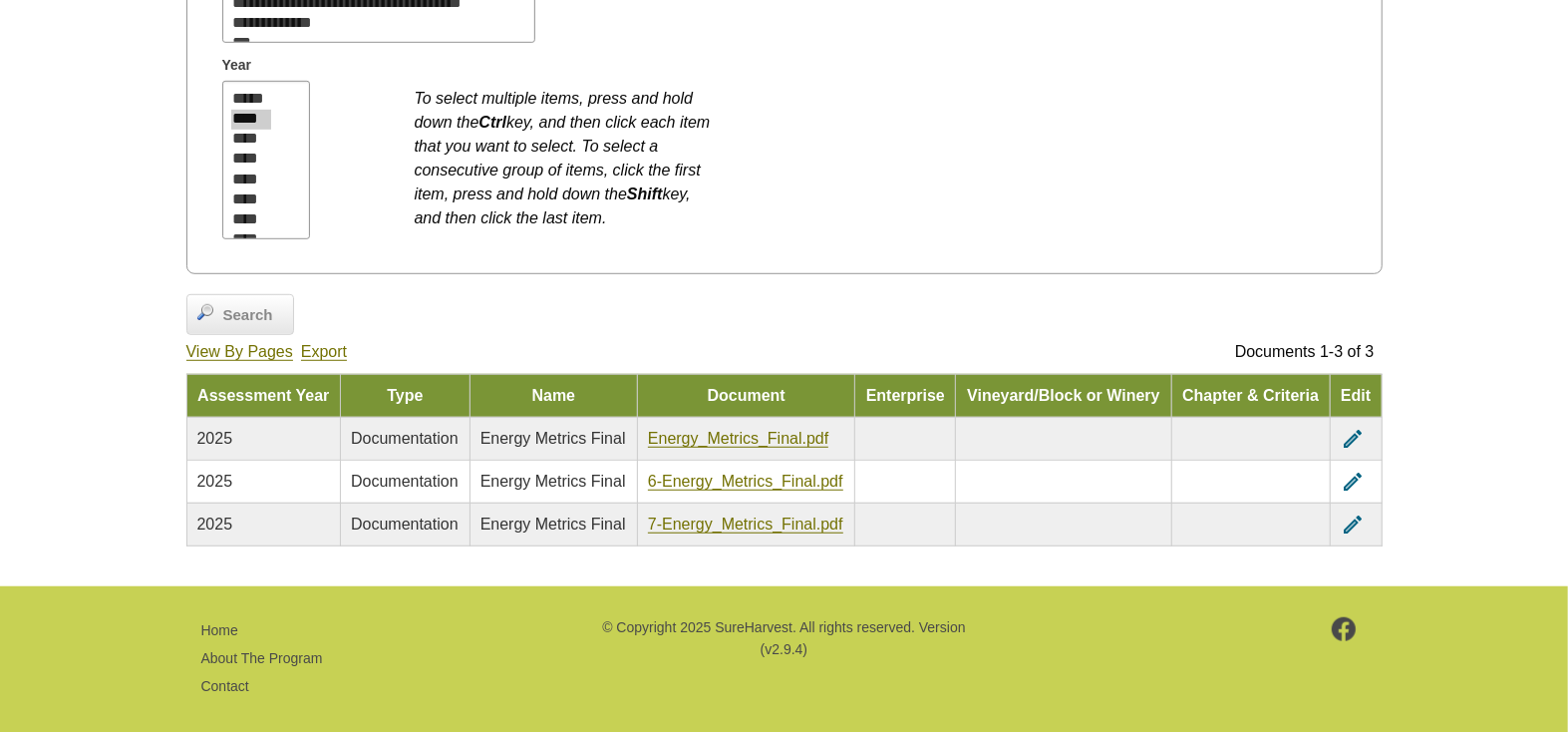 click on "edit" at bounding box center [1353, 482] 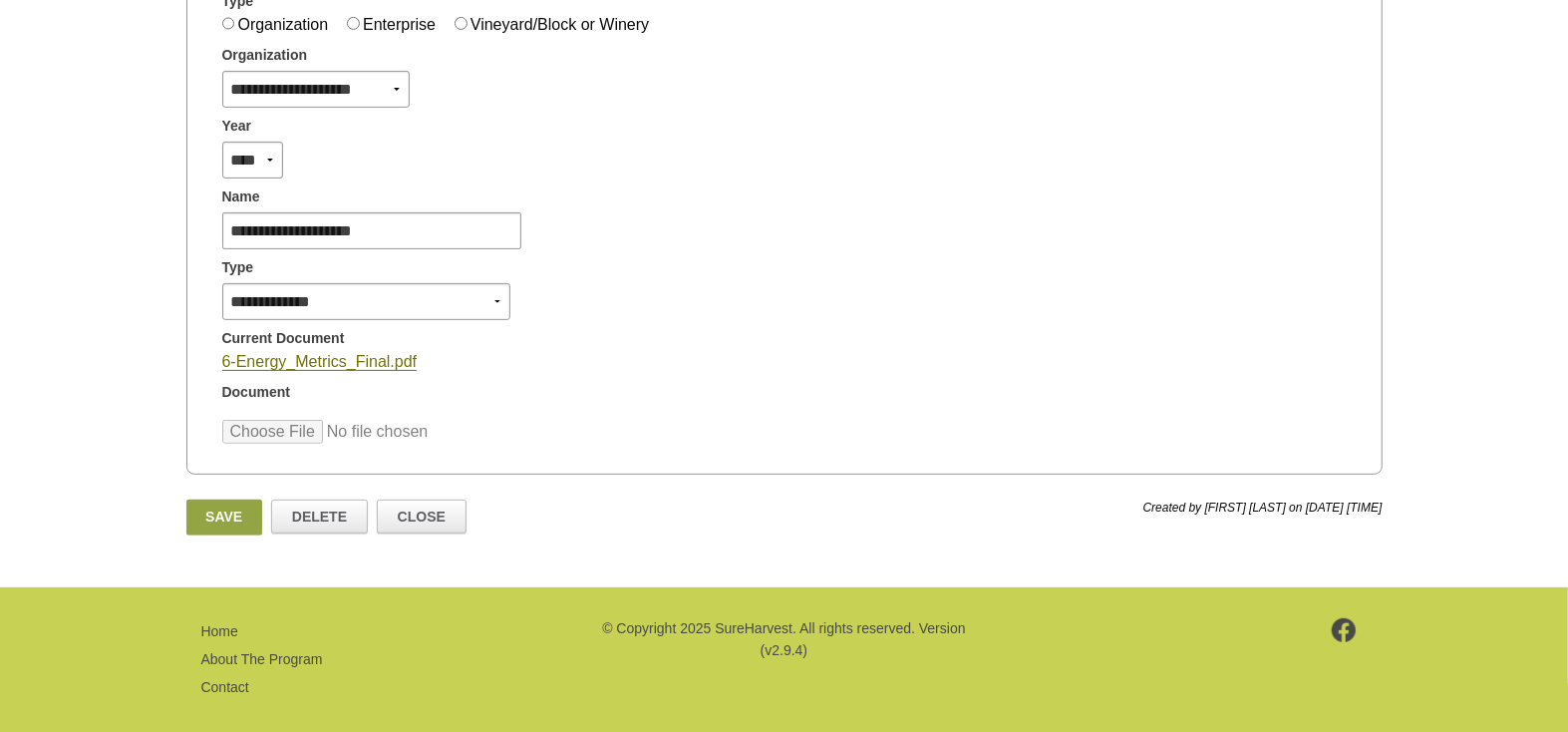 scroll, scrollTop: 347, scrollLeft: 0, axis: vertical 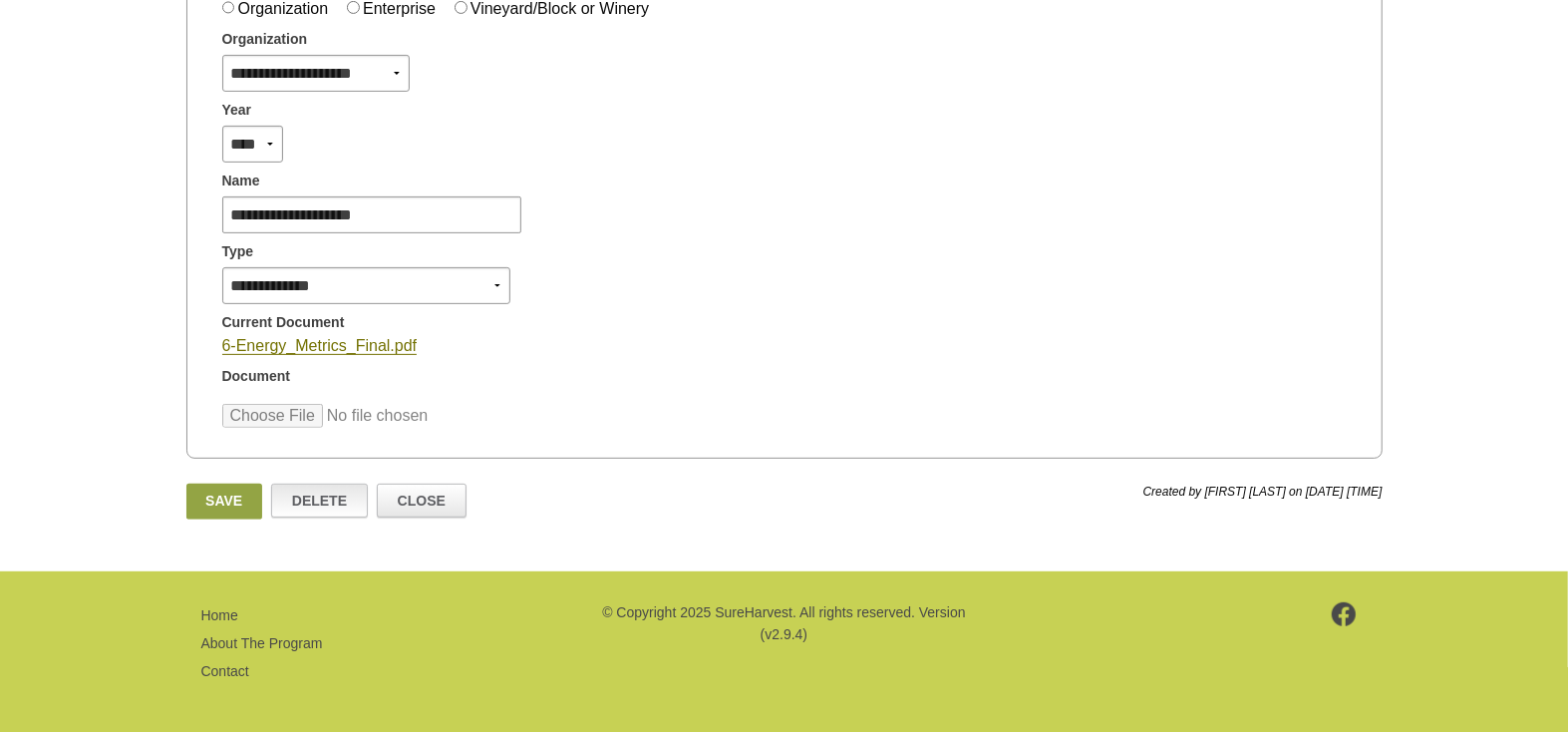 click on "Delete" at bounding box center [319, 501] 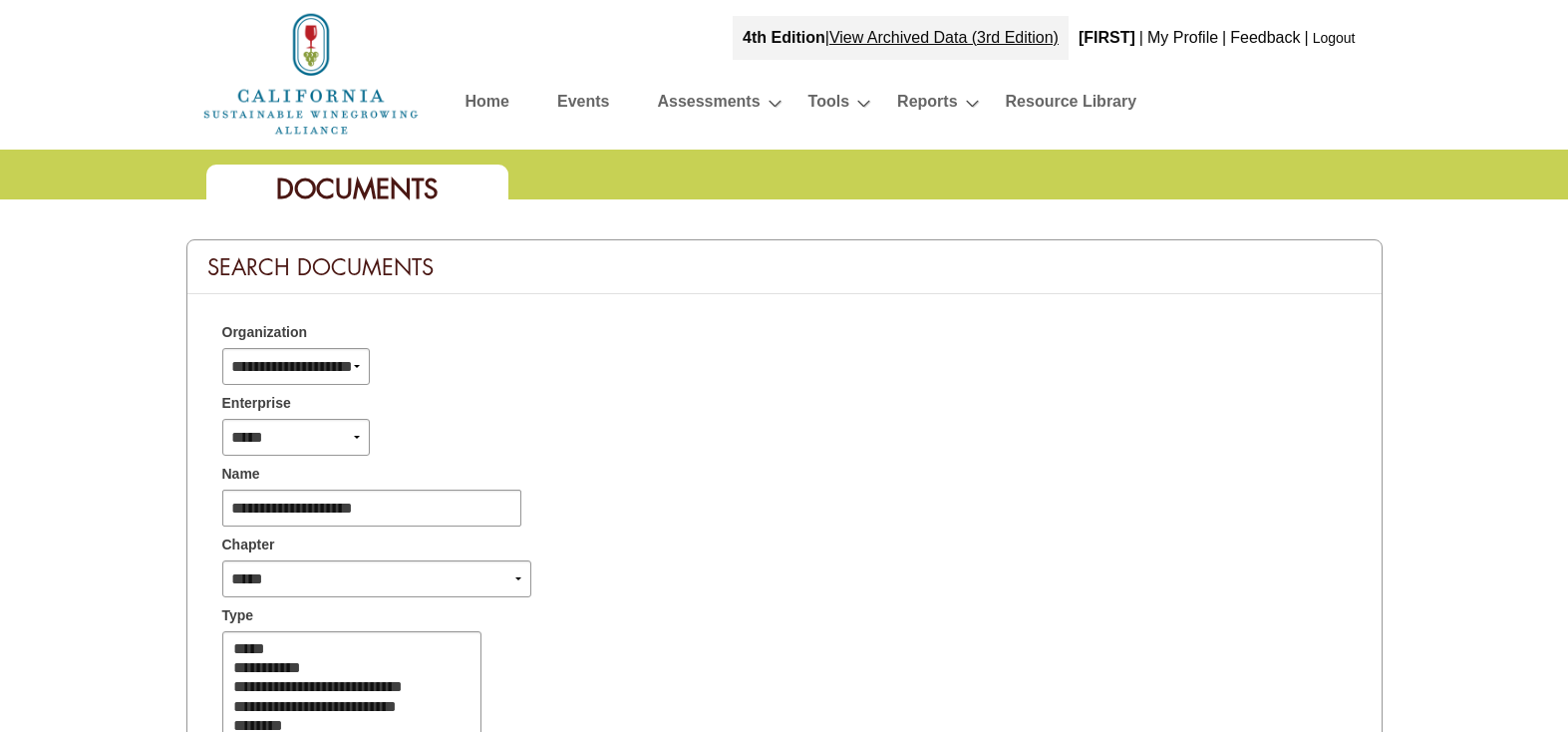 select 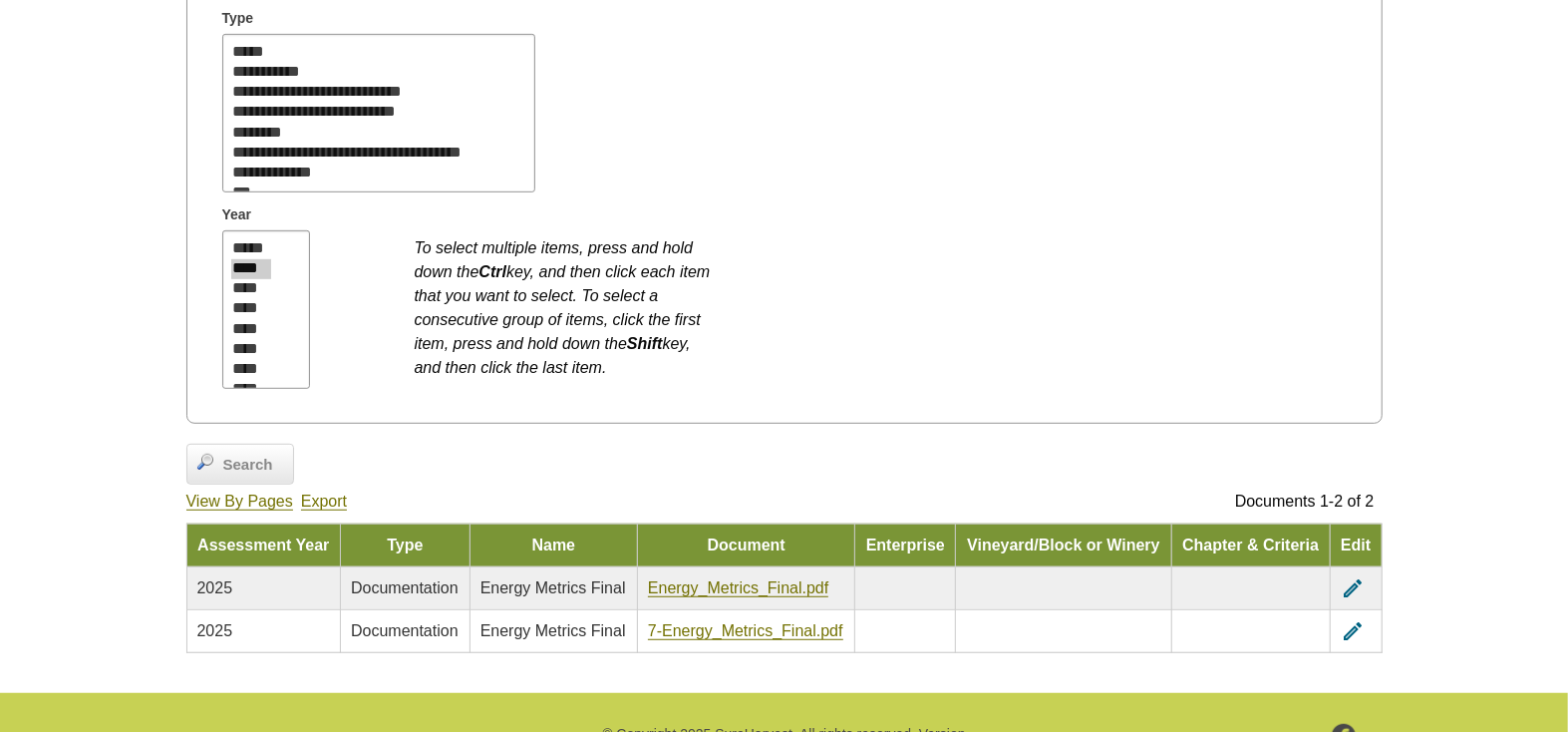 scroll, scrollTop: 717, scrollLeft: 0, axis: vertical 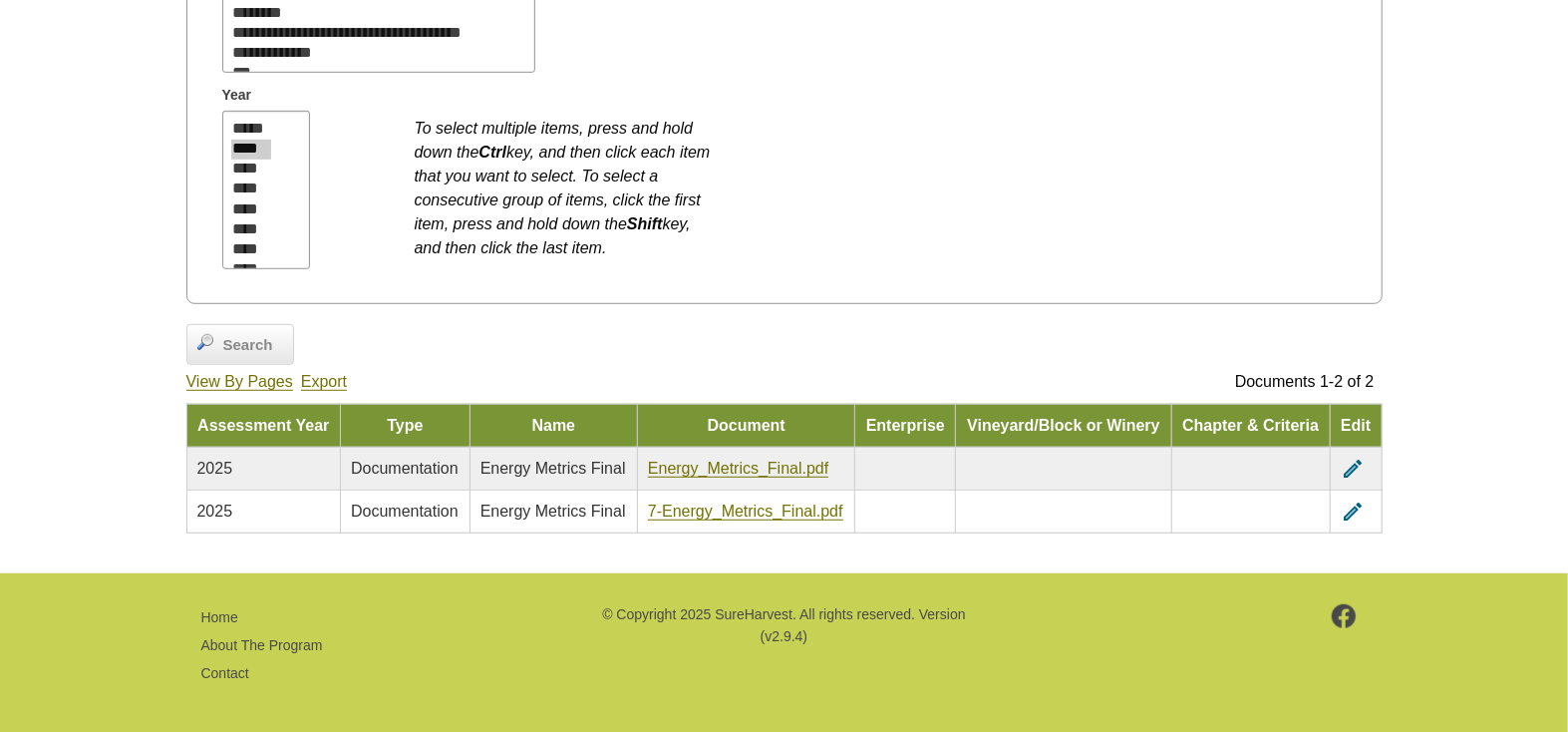 click on "edit" at bounding box center (1353, 512) 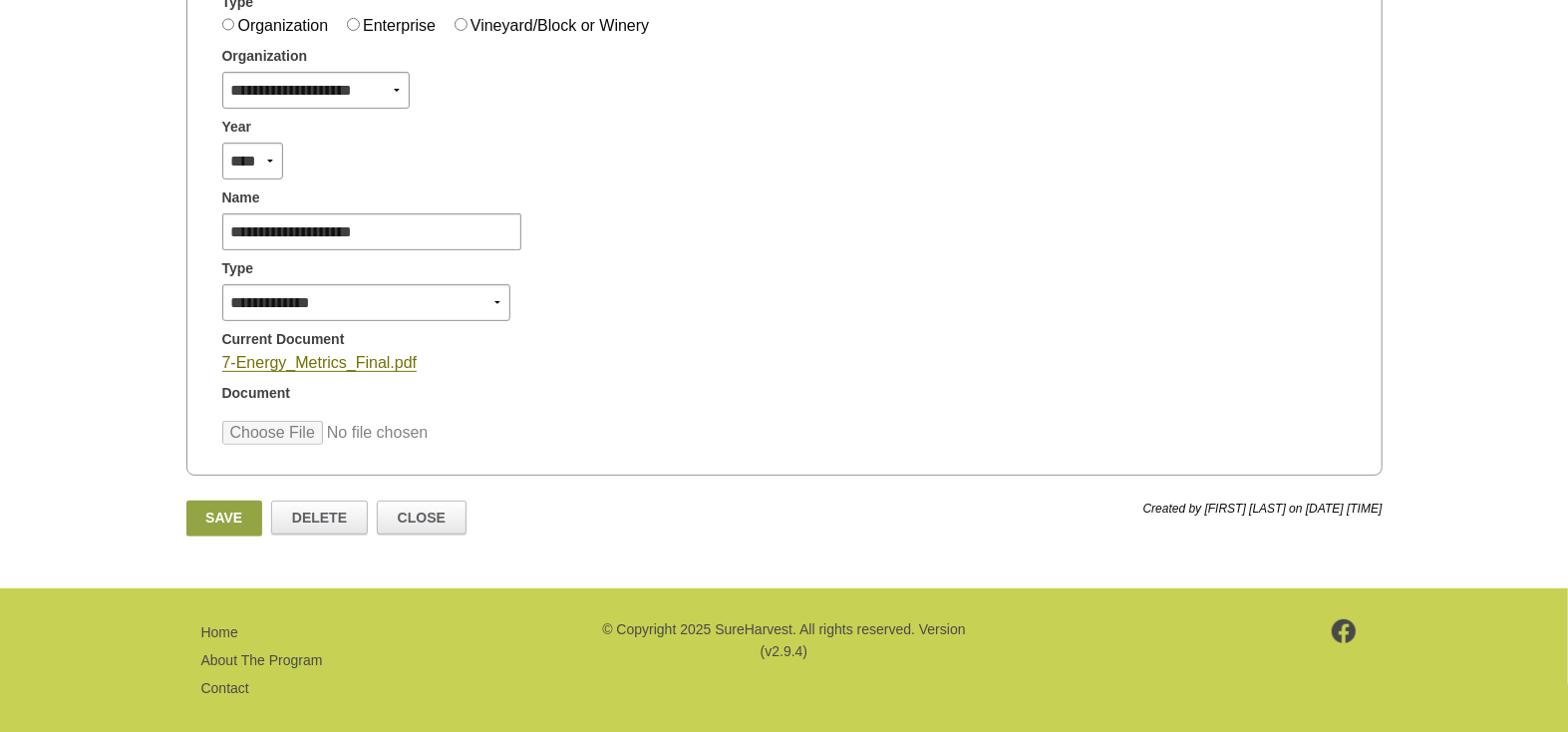 scroll, scrollTop: 347, scrollLeft: 0, axis: vertical 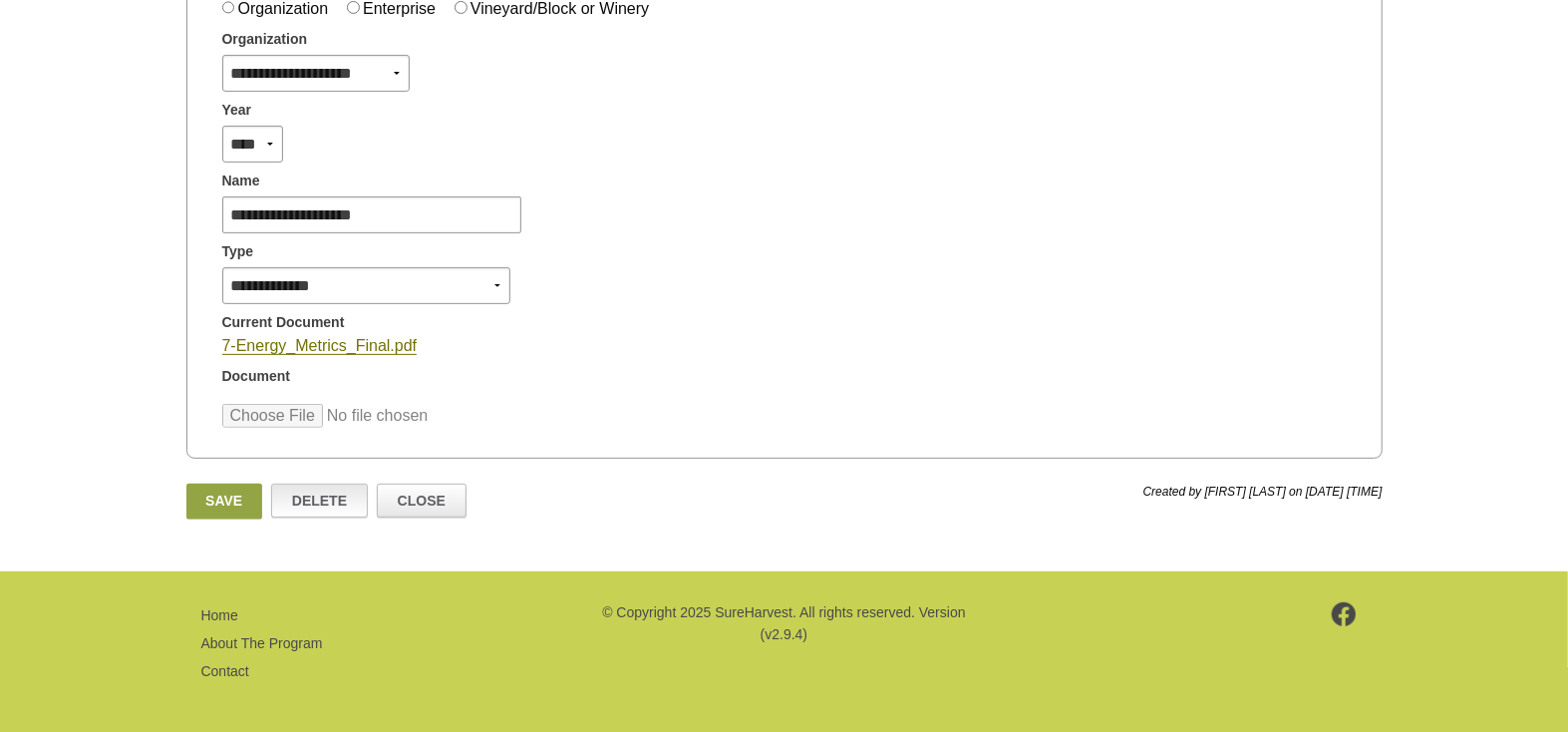 click on "Delete" at bounding box center (319, 501) 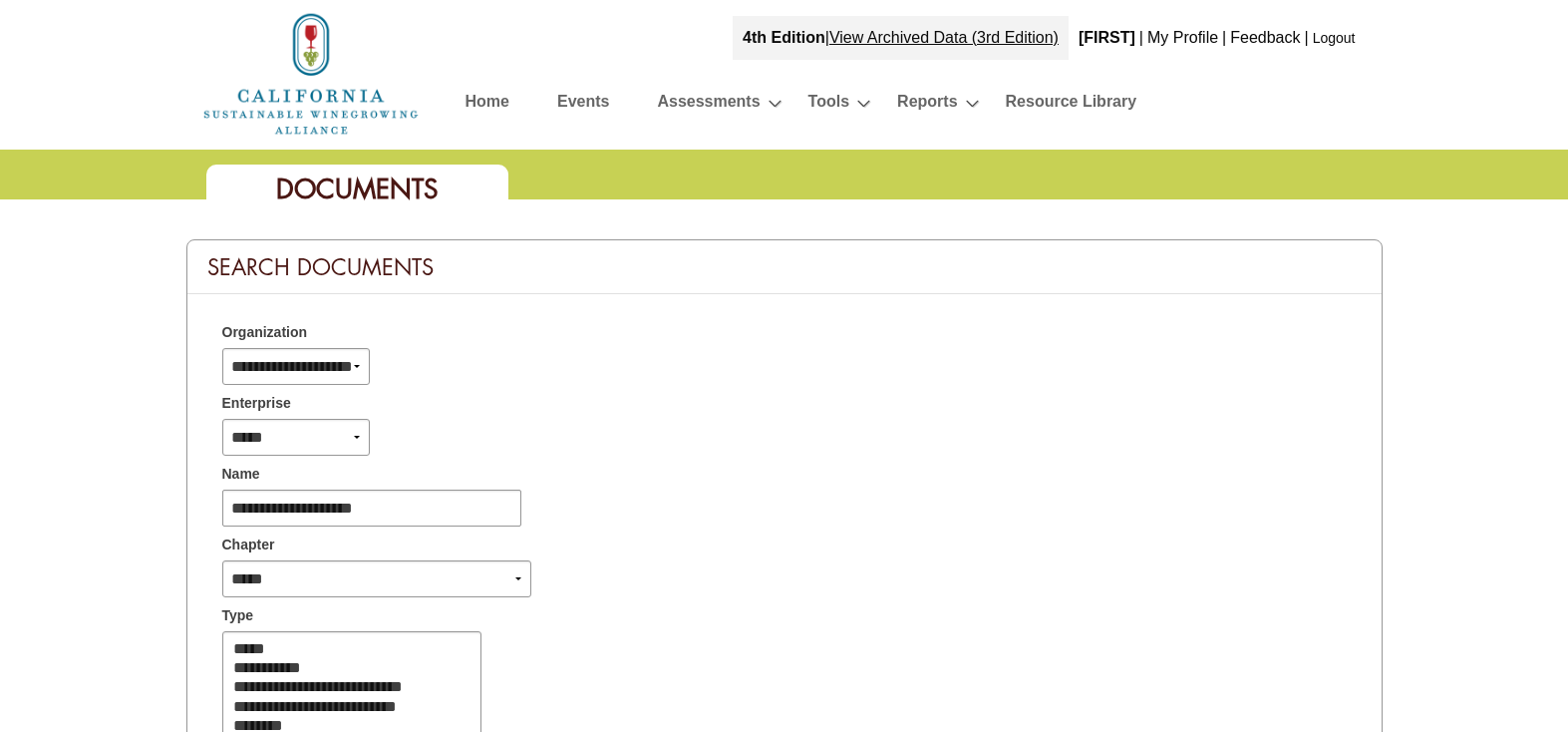 select 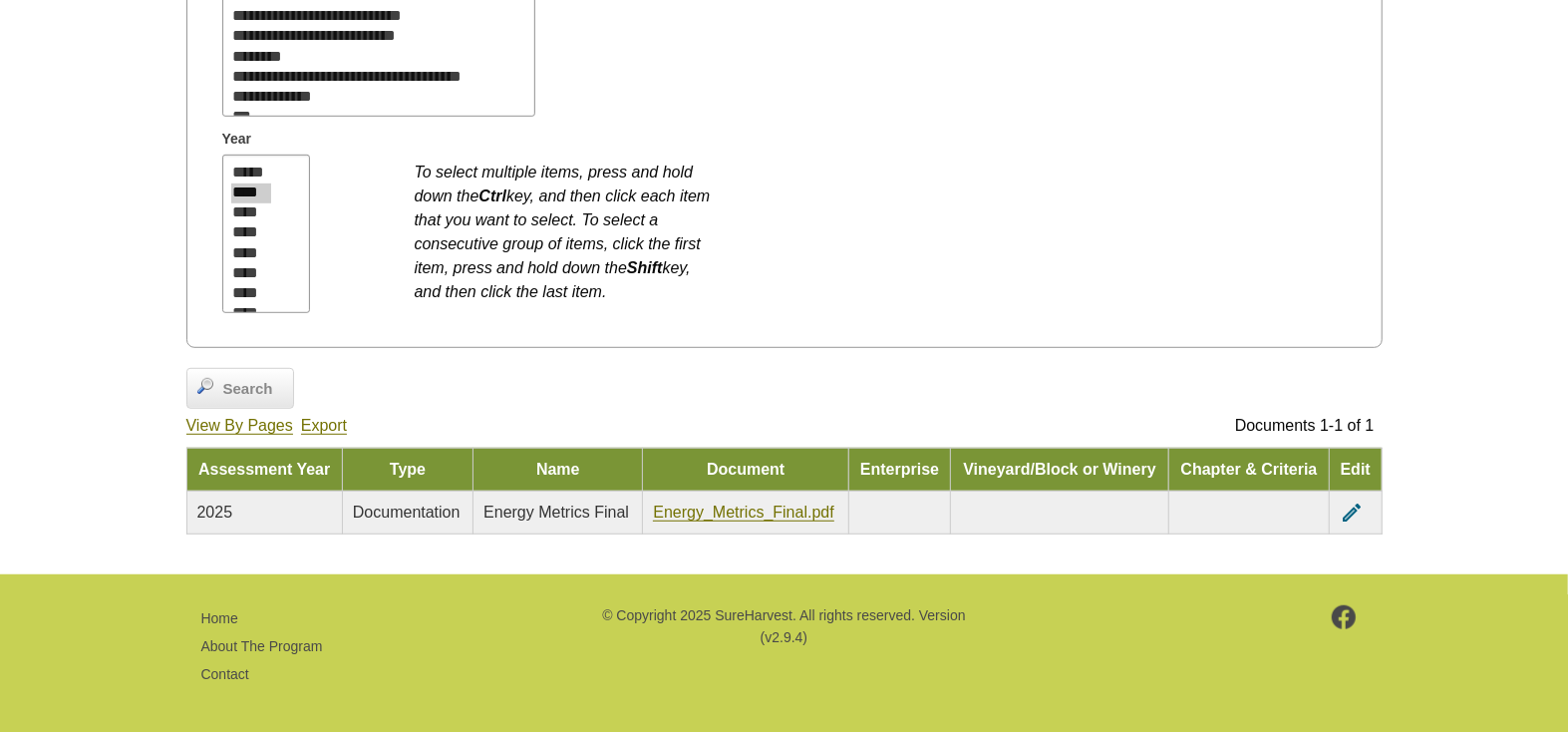 scroll, scrollTop: 674, scrollLeft: 0, axis: vertical 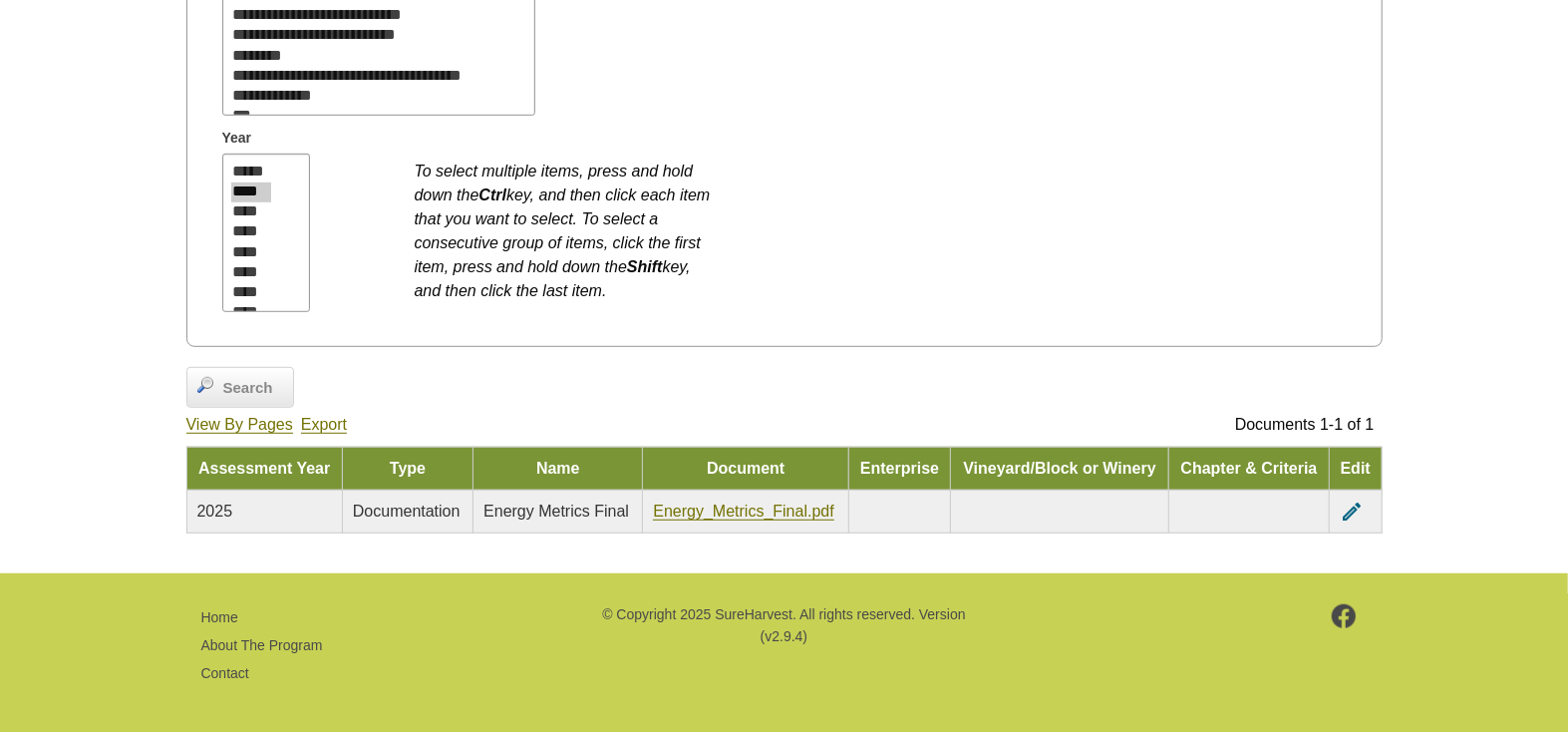 click on "Energy Metrics Final" at bounding box center (556, 511) 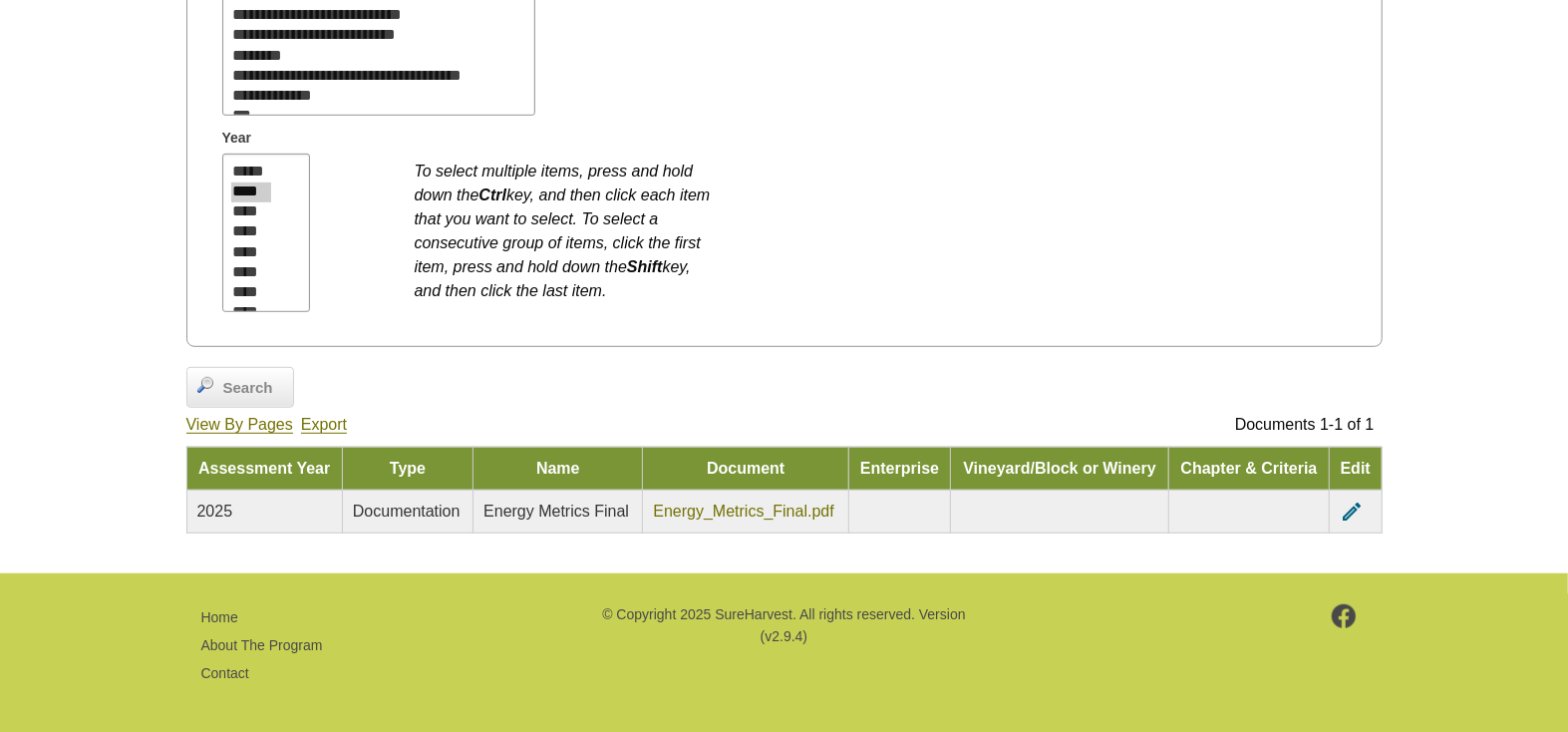 click on "Energy_Metrics_Final.pdf" at bounding box center (743, 512) 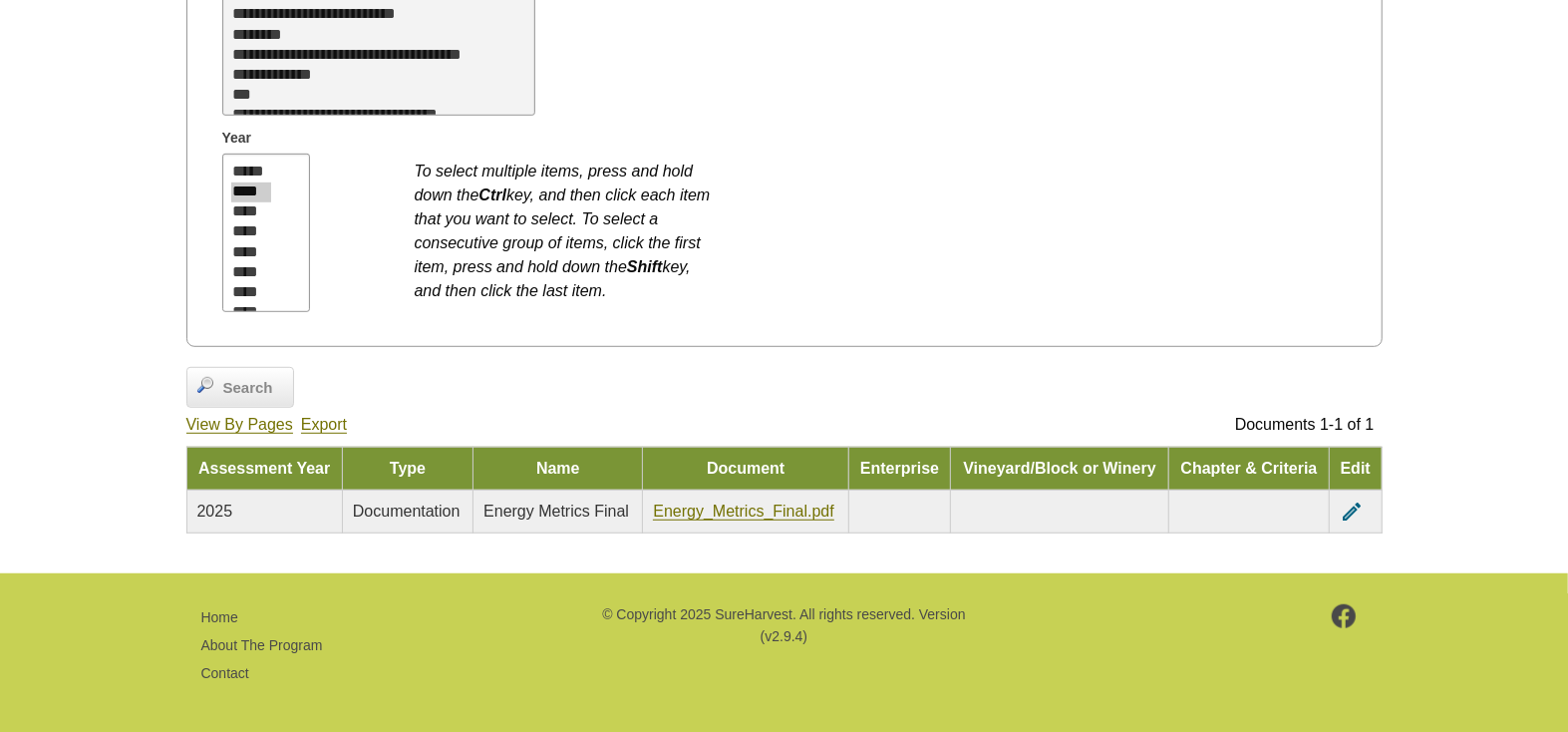 scroll, scrollTop: 40, scrollLeft: 0, axis: vertical 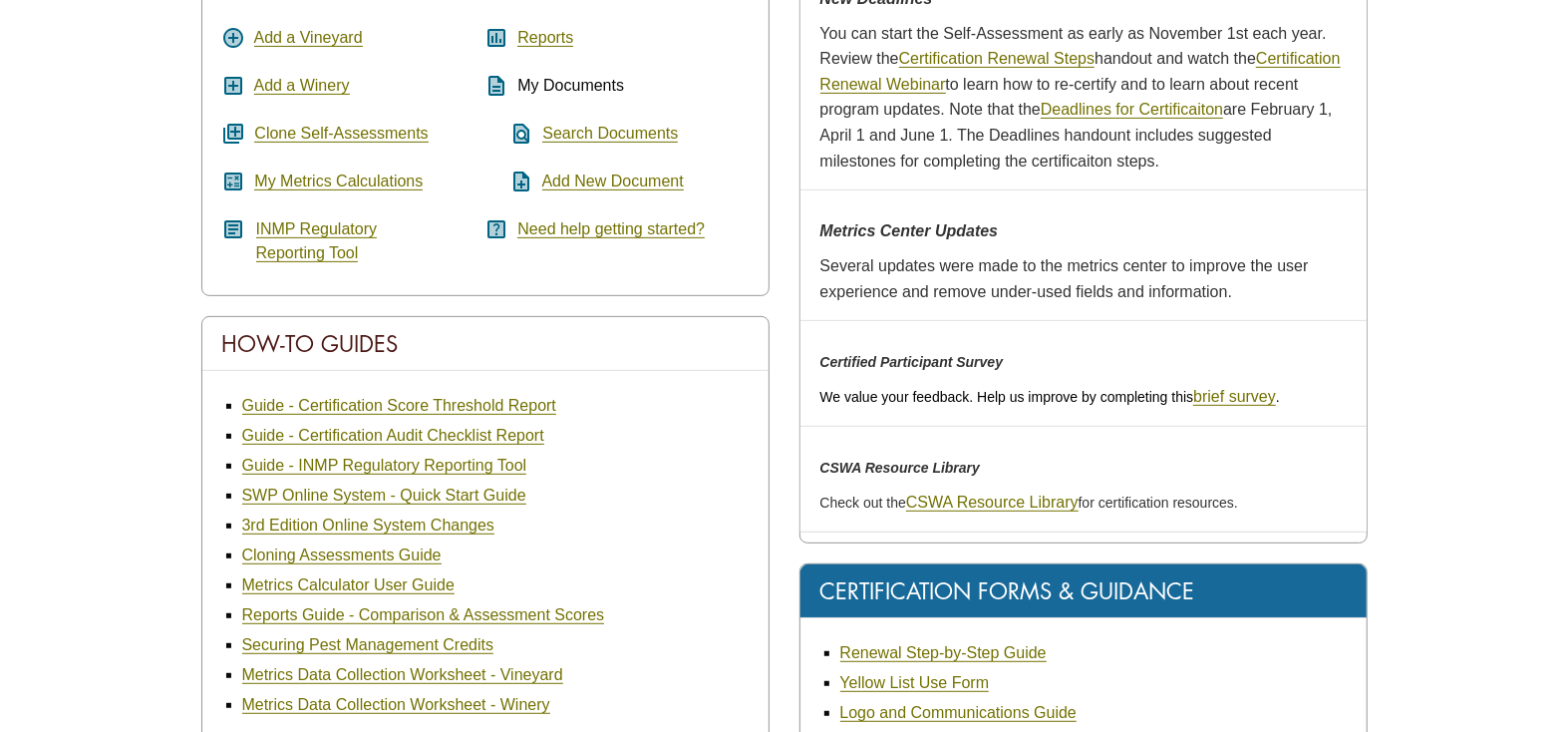 click on "My Documents" at bounding box center [570, 85] 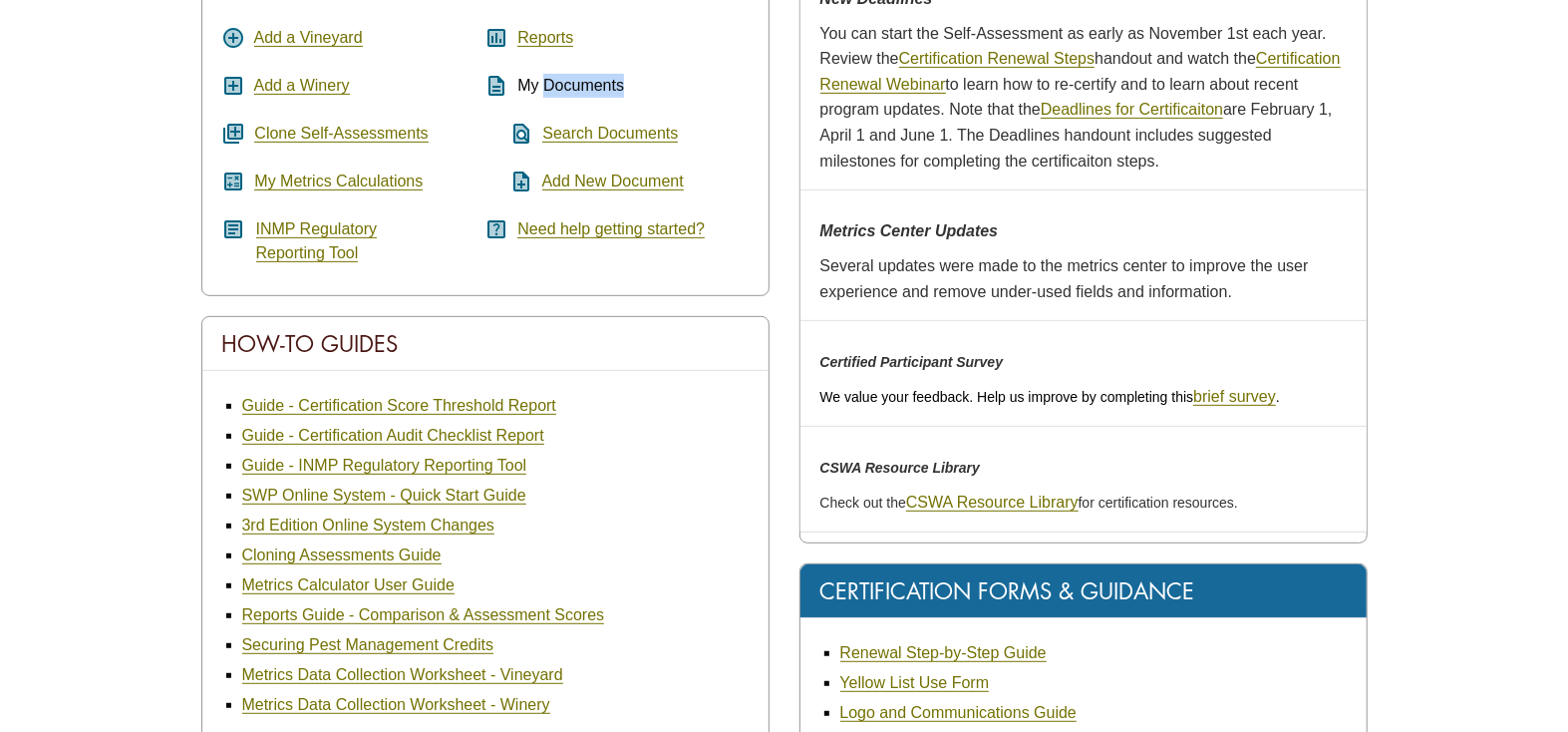 click on "My Documents" at bounding box center (570, 85) 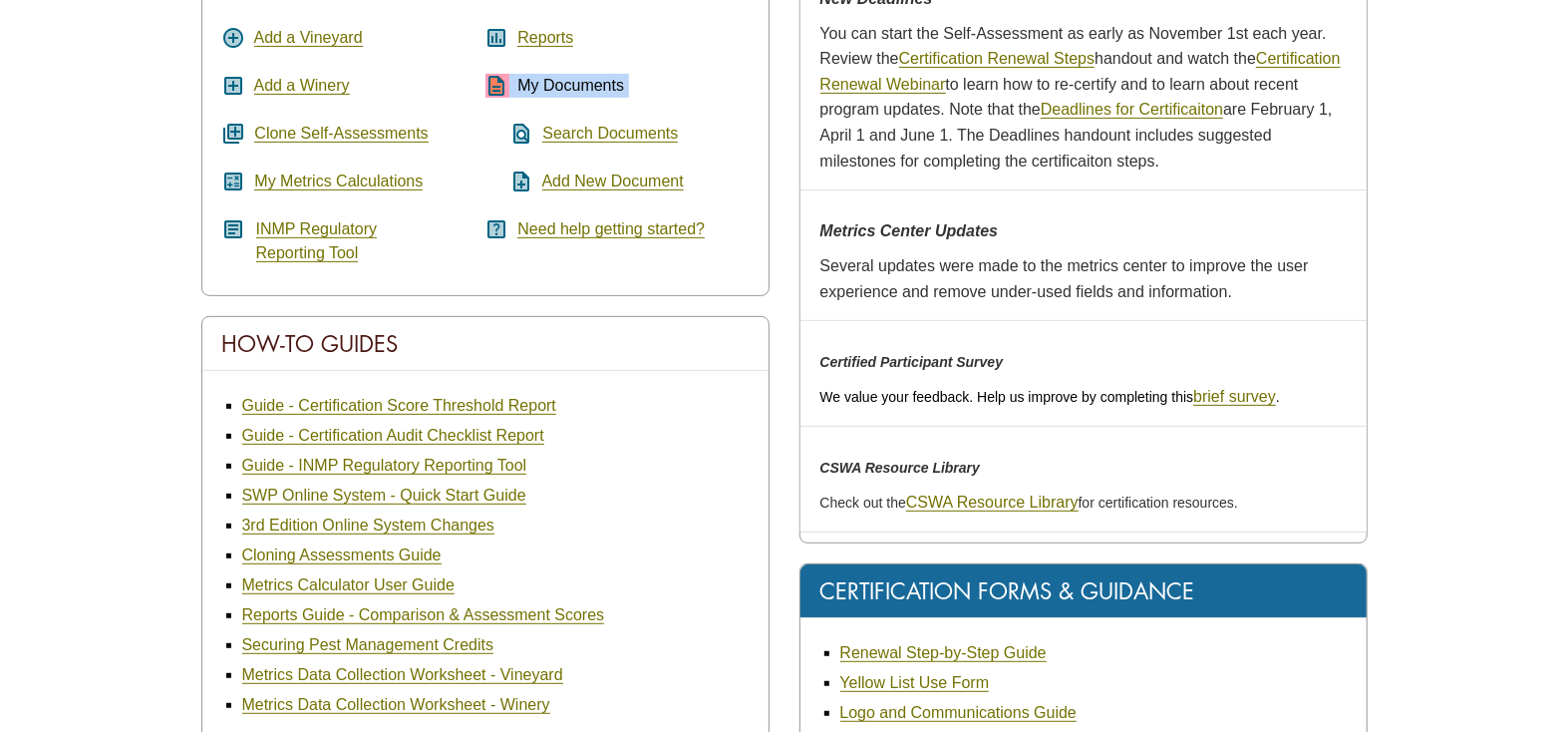 click on "My Documents" at bounding box center [570, 85] 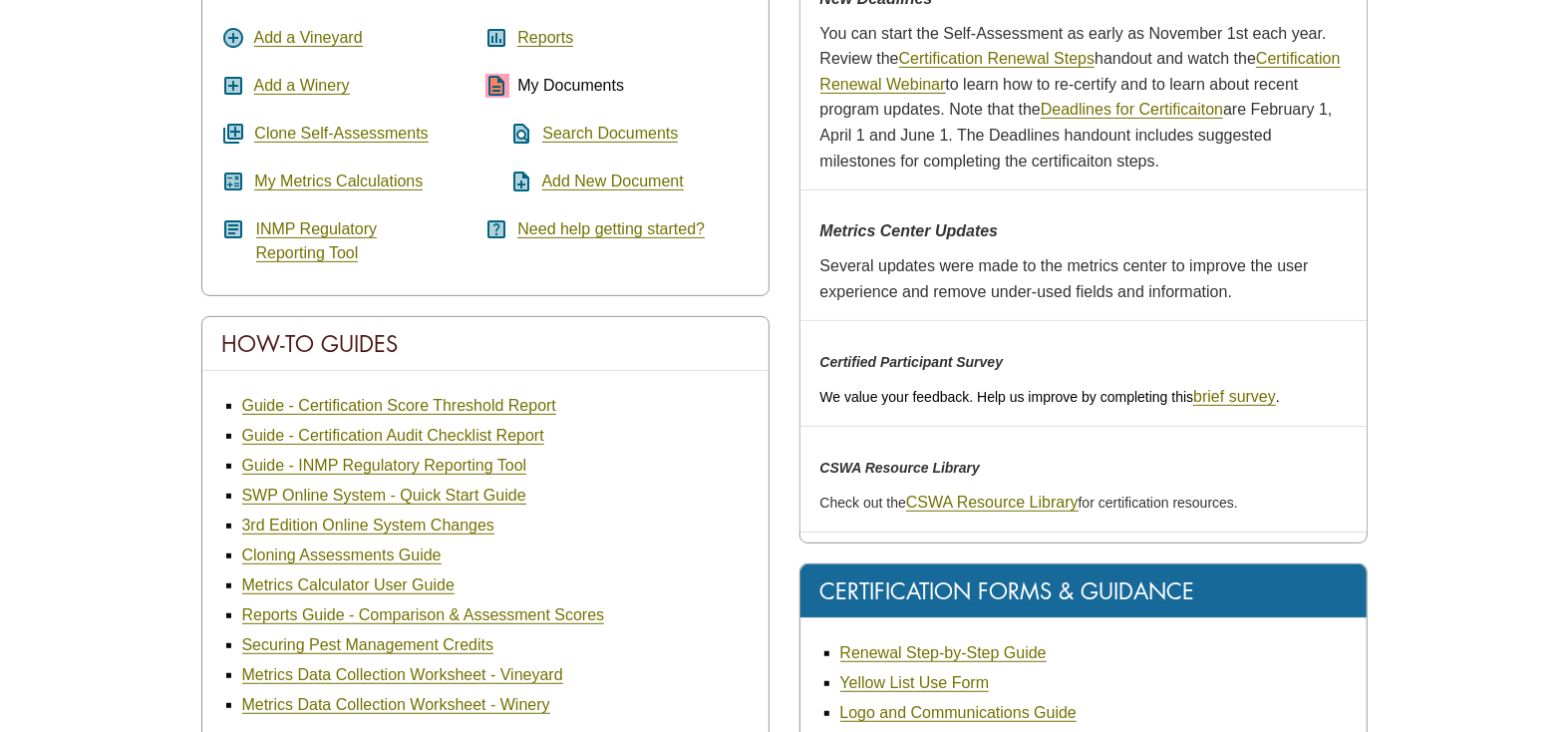 click on "description" at bounding box center [497, 86] 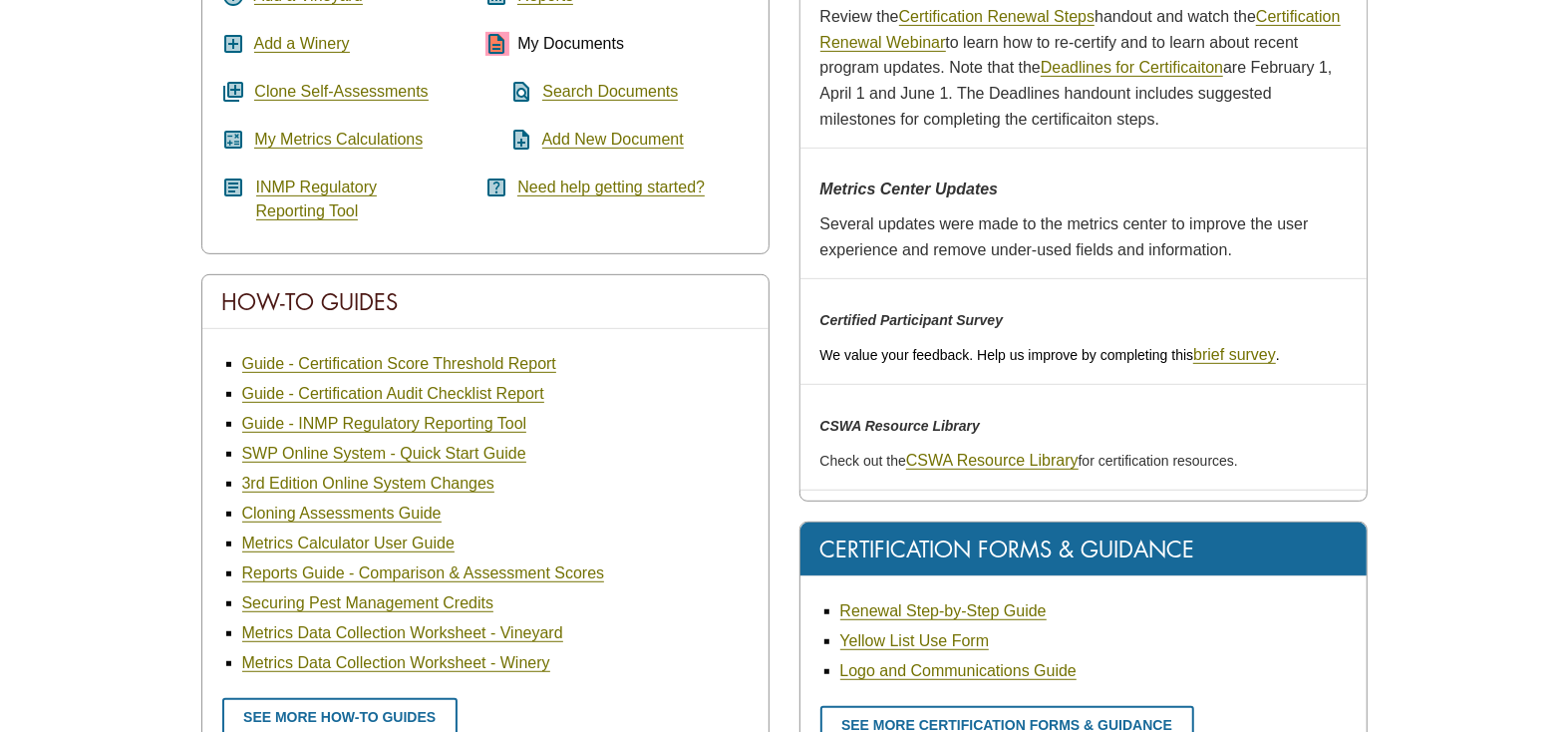 scroll, scrollTop: 448, scrollLeft: 0, axis: vertical 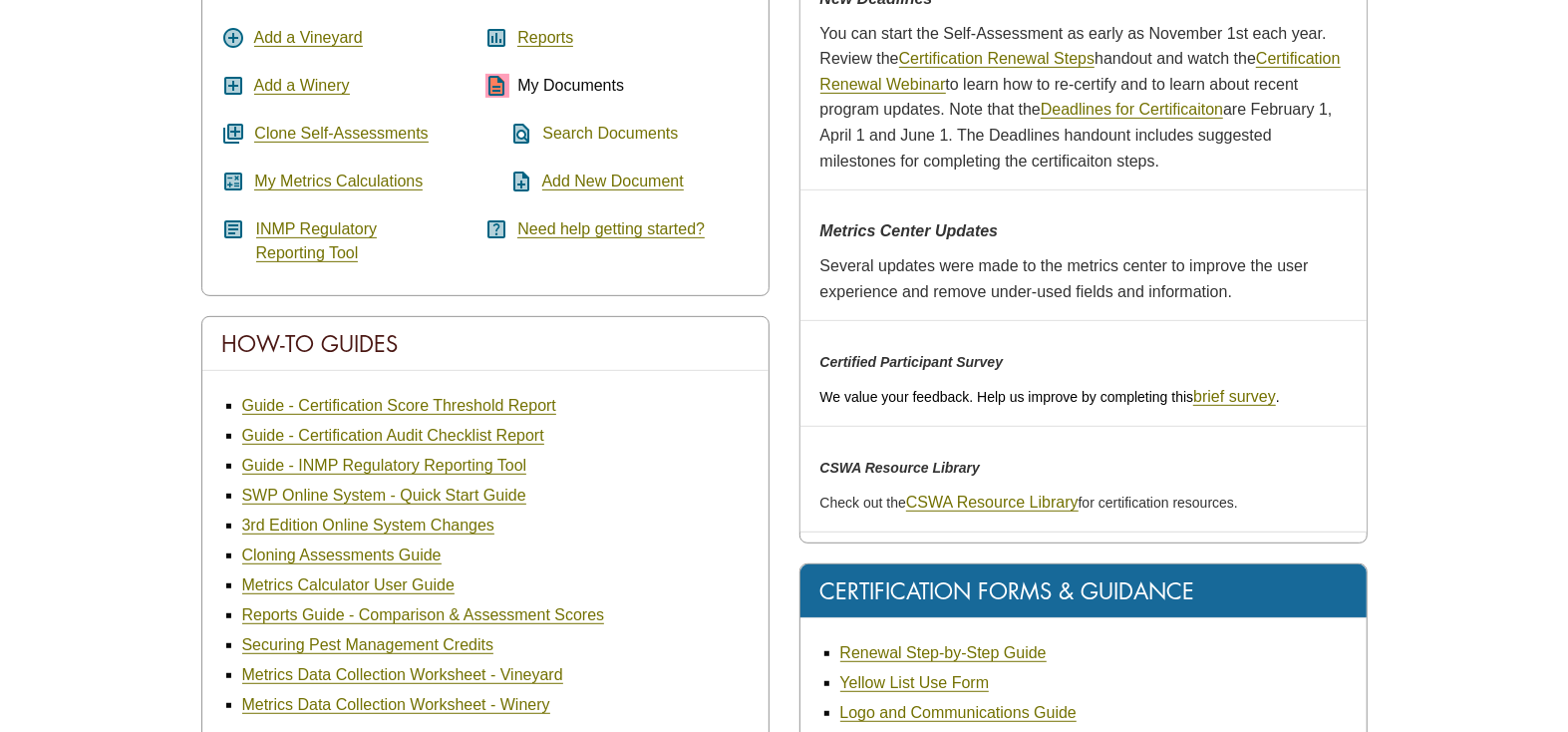 click on "Search Documents" at bounding box center (610, 134) 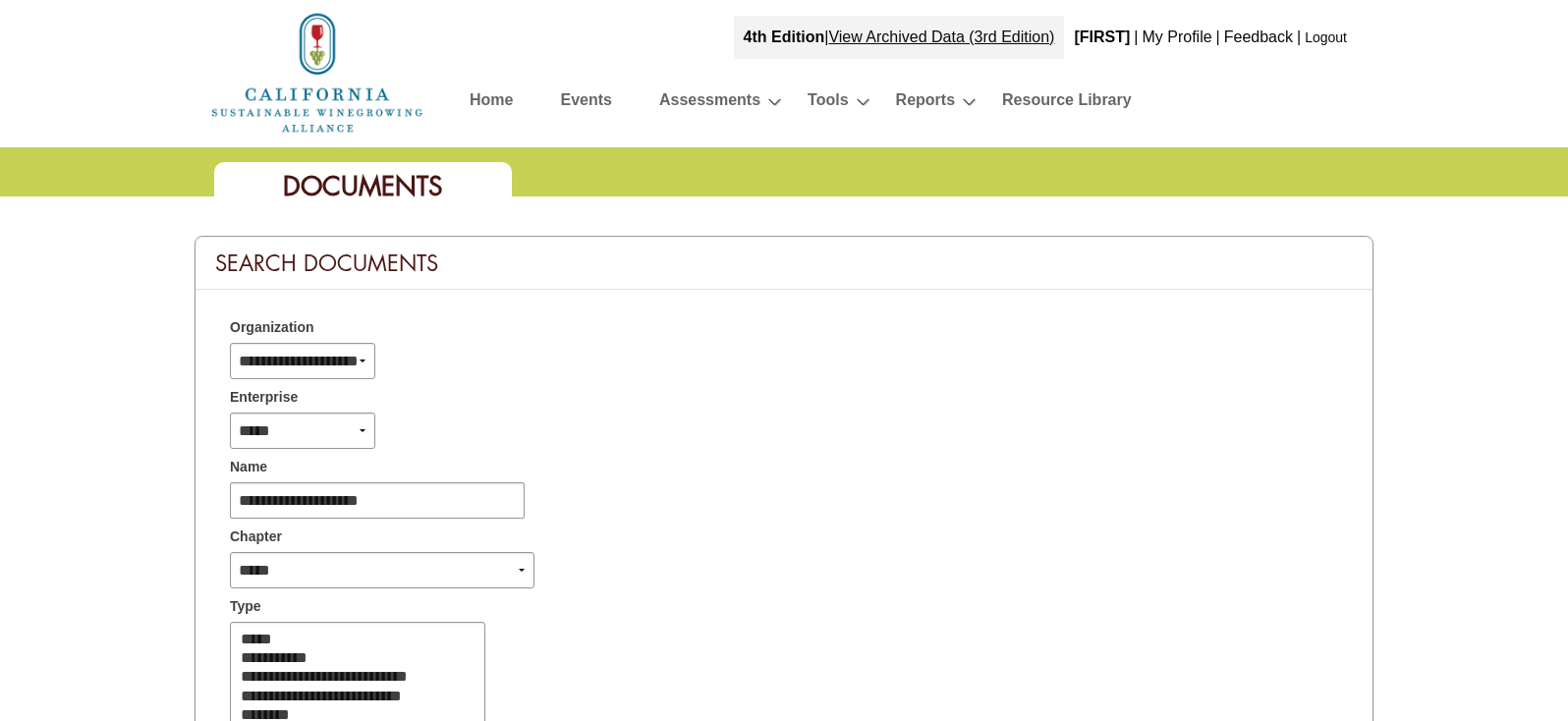 select 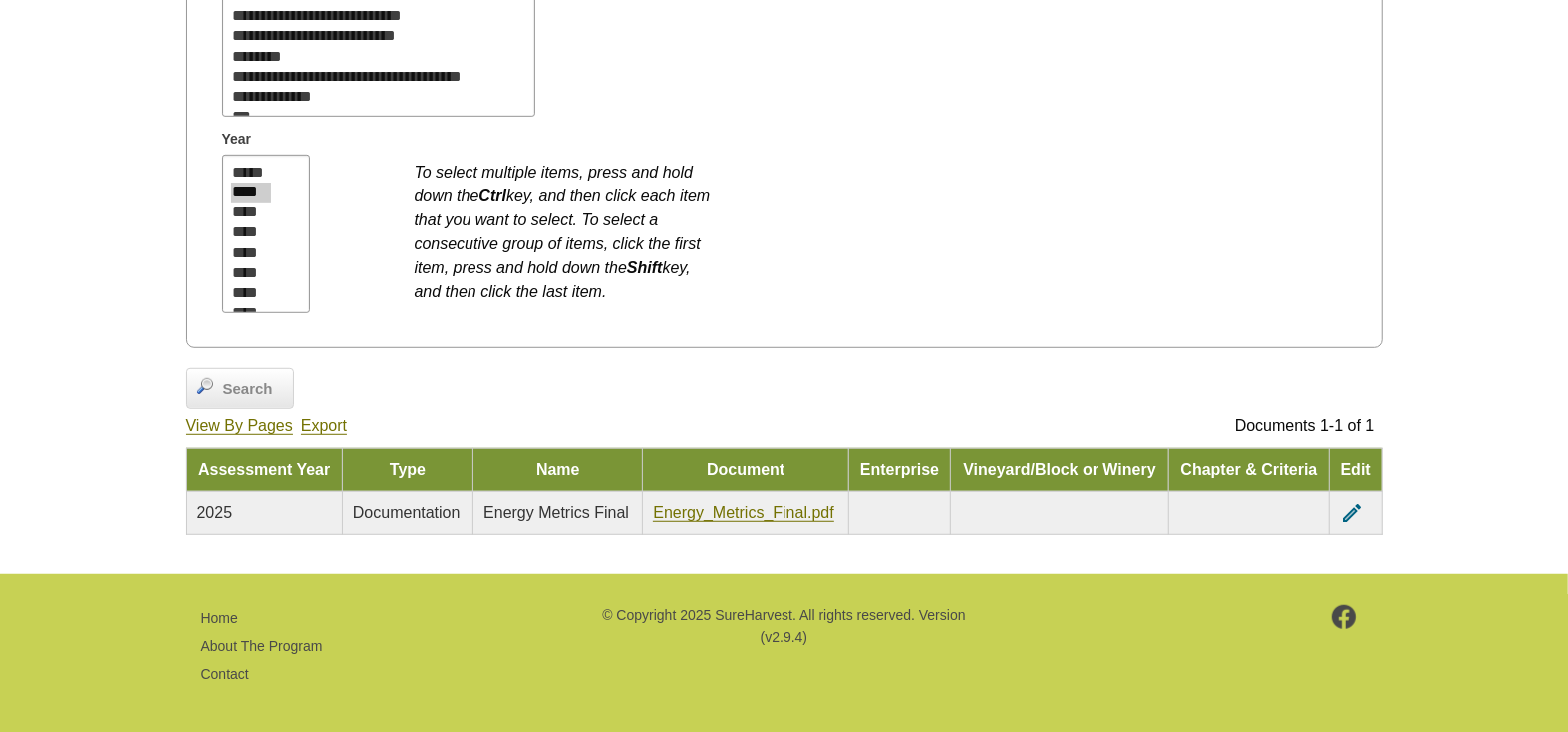 scroll, scrollTop: 674, scrollLeft: 0, axis: vertical 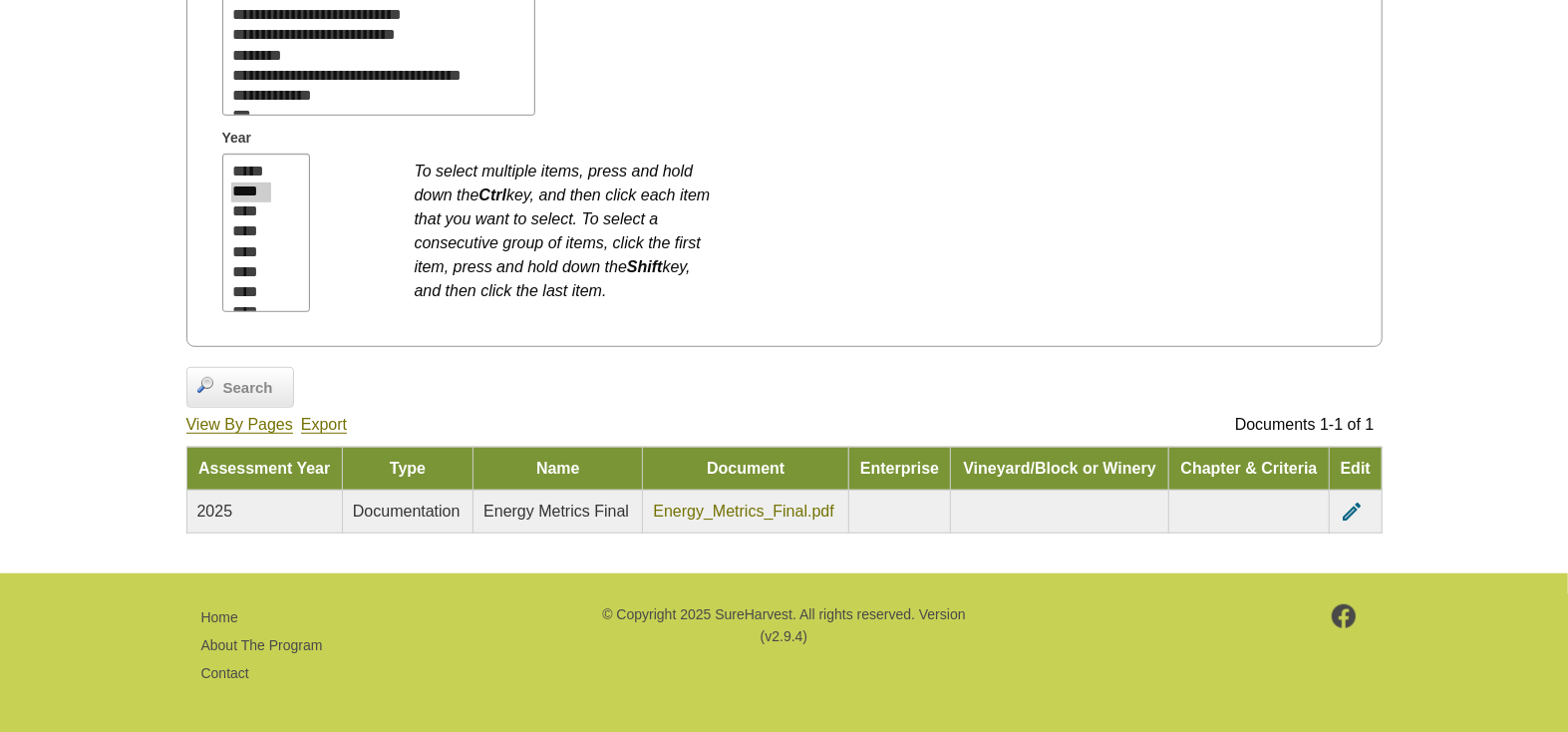 click on "Energy_Metrics_Final.pdf" at bounding box center [743, 512] 